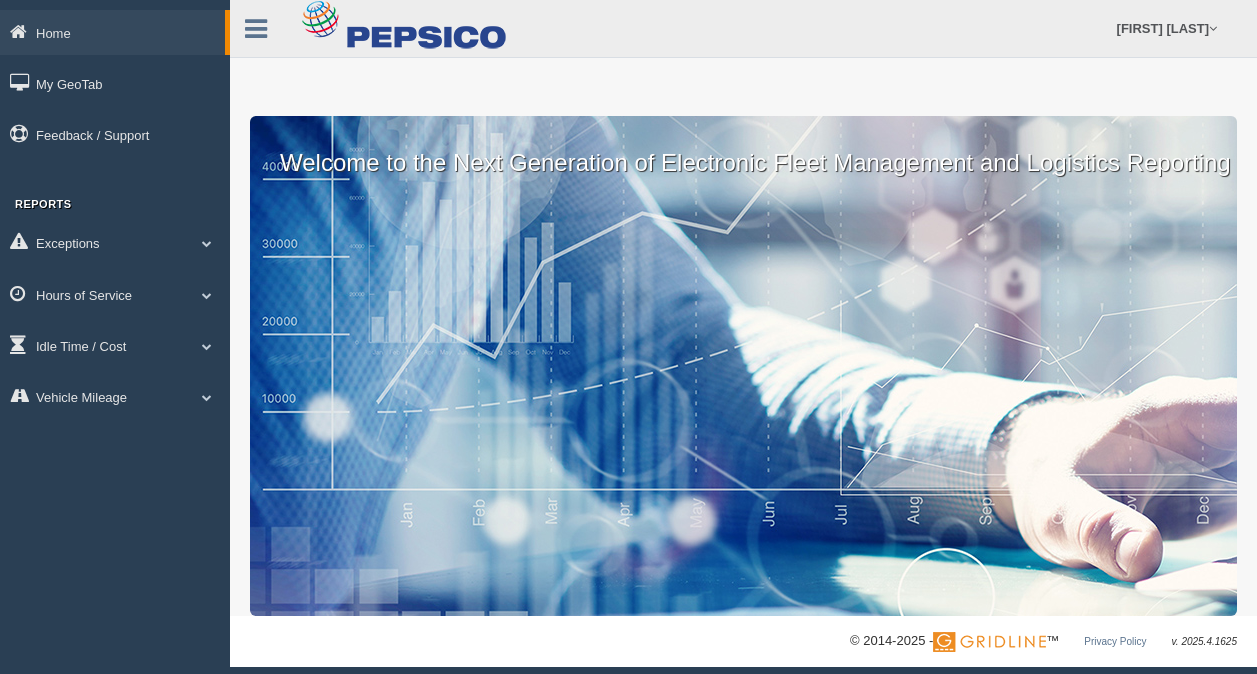 scroll, scrollTop: 0, scrollLeft: 0, axis: both 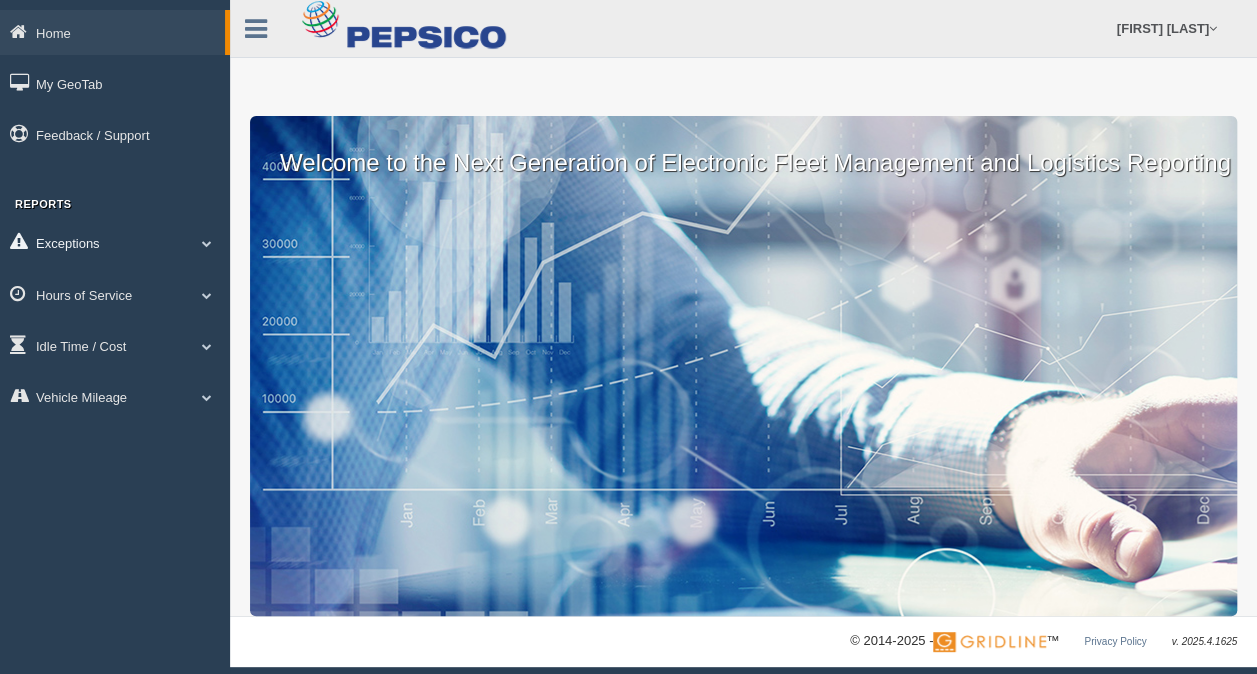click on "Exceptions" at bounding box center (112, 32) 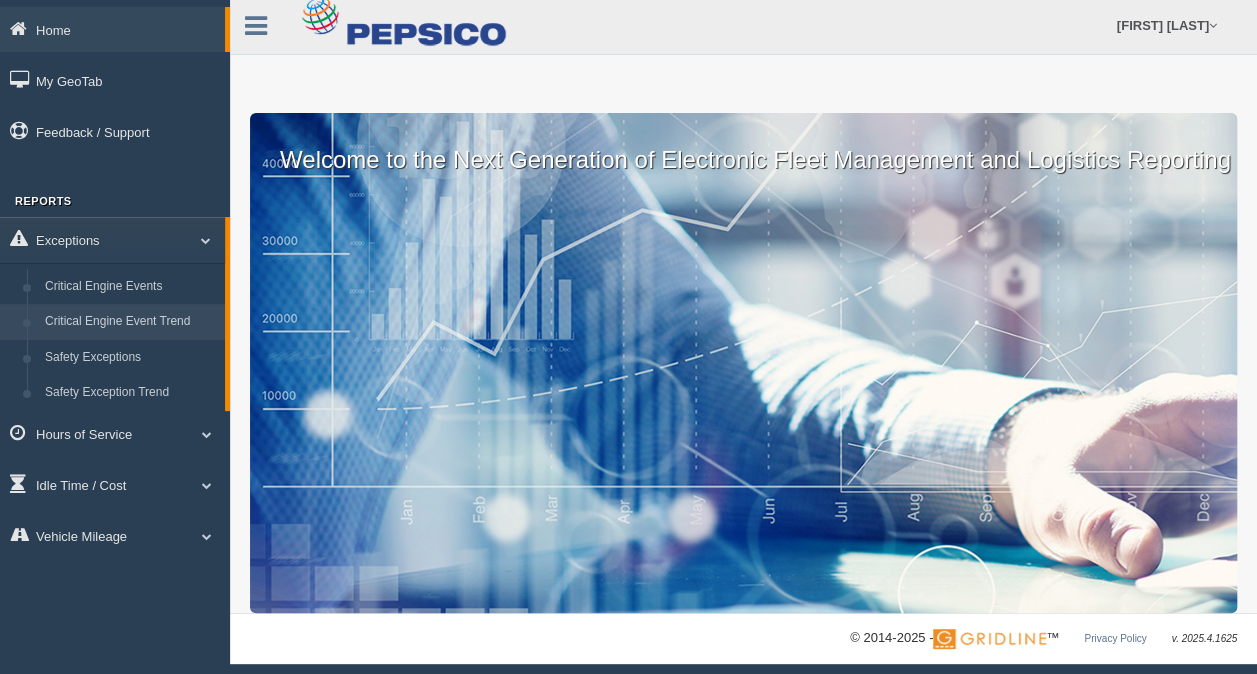 scroll, scrollTop: 0, scrollLeft: 0, axis: both 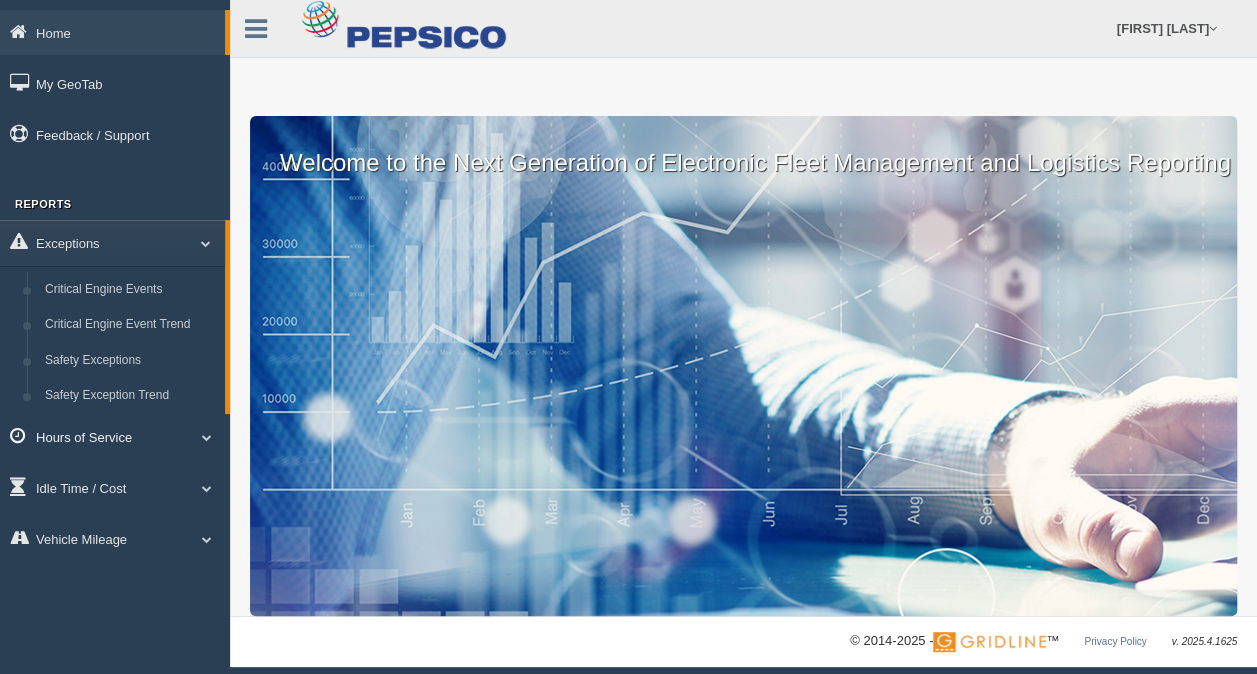 click on "Hours of Service" at bounding box center (112, 32) 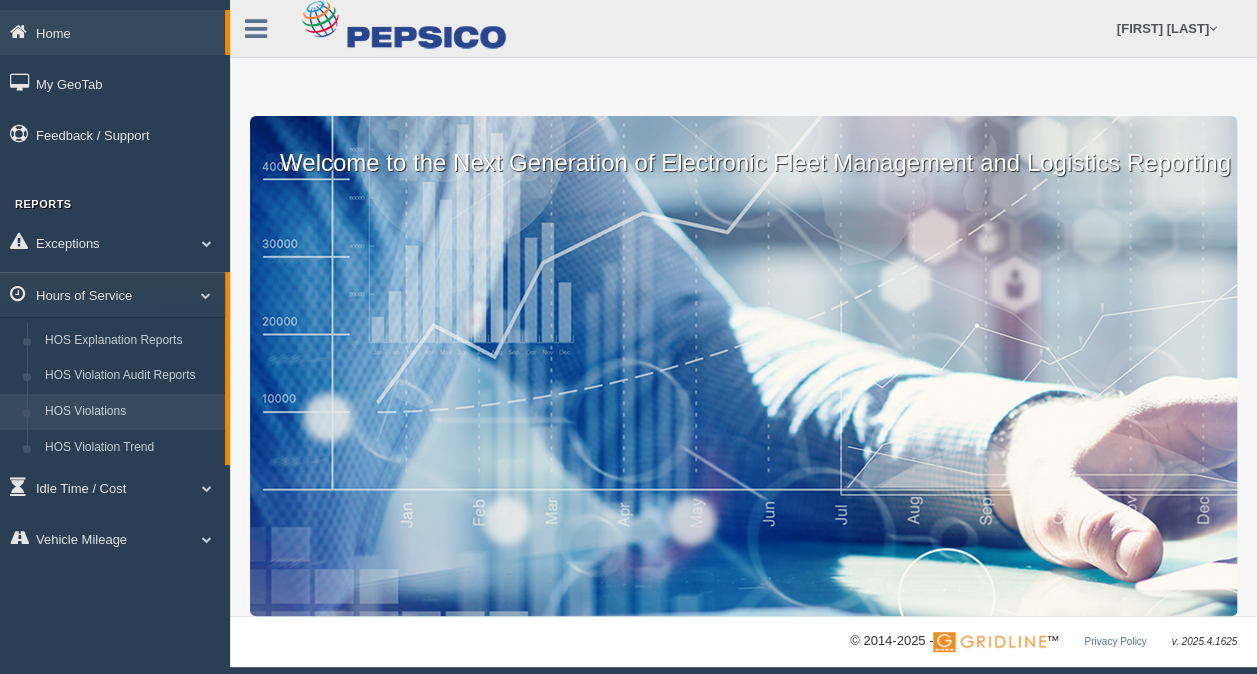 click on "HOS Violations" at bounding box center [130, 412] 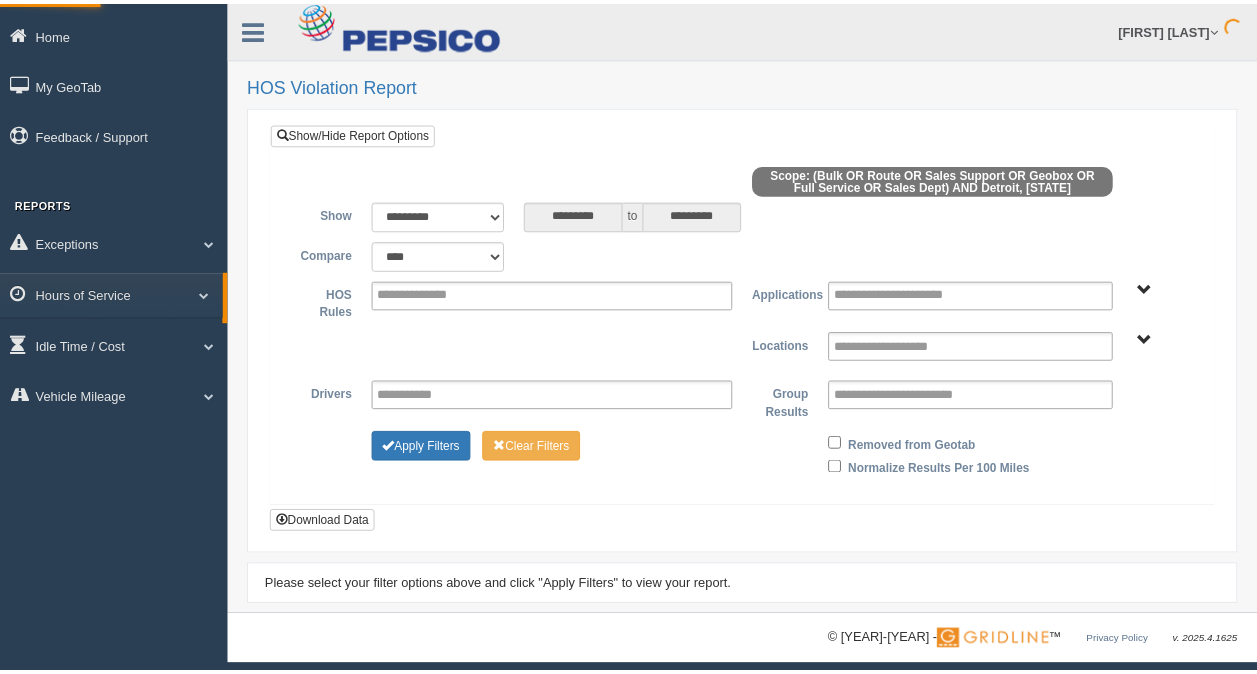 scroll, scrollTop: 0, scrollLeft: 0, axis: both 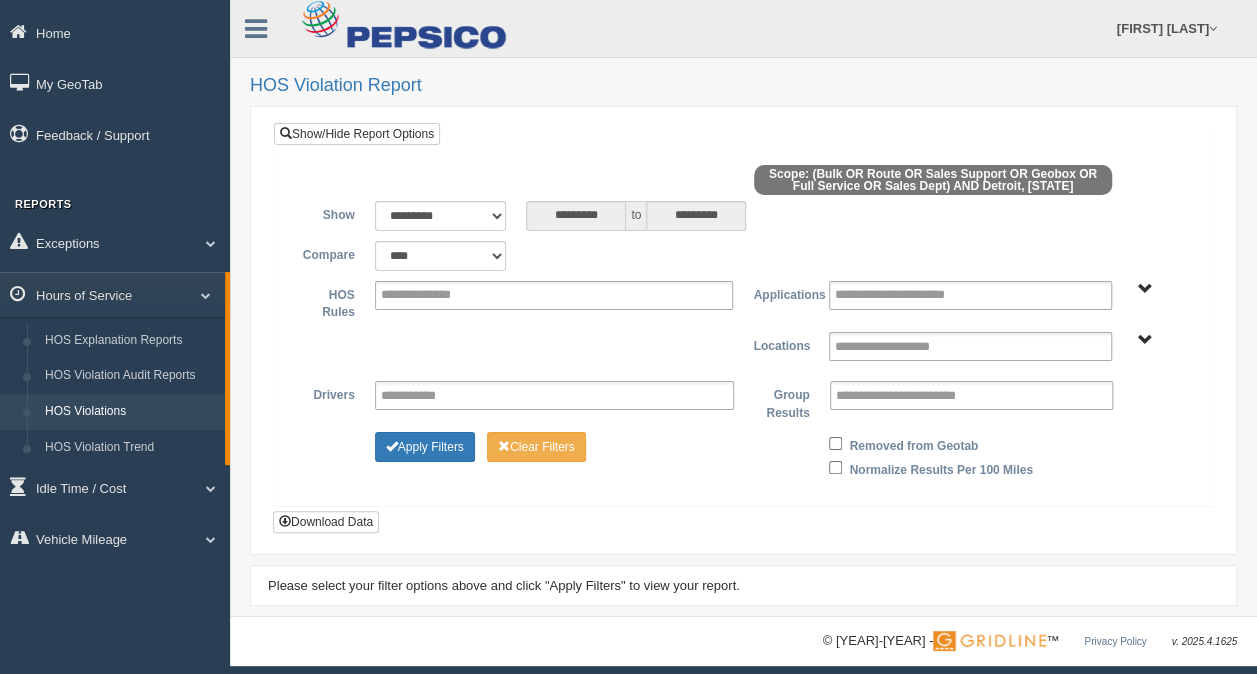 click at bounding box center (743, 183) 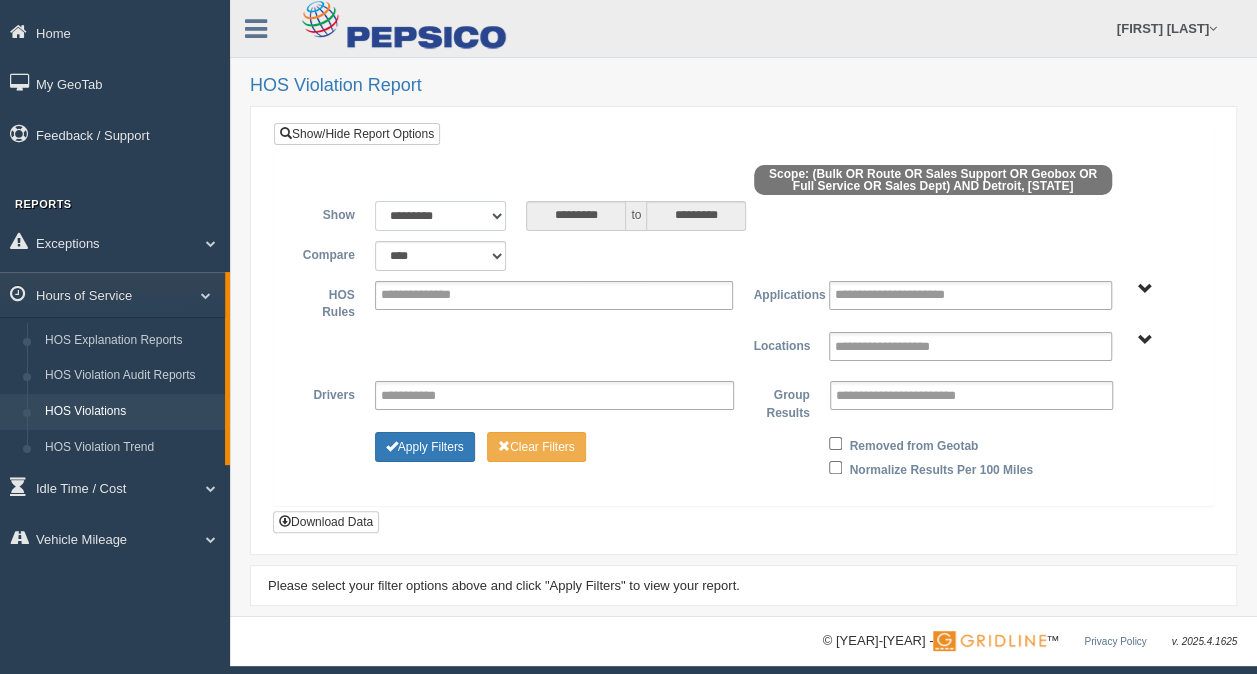 click on "**********" at bounding box center (441, 216) 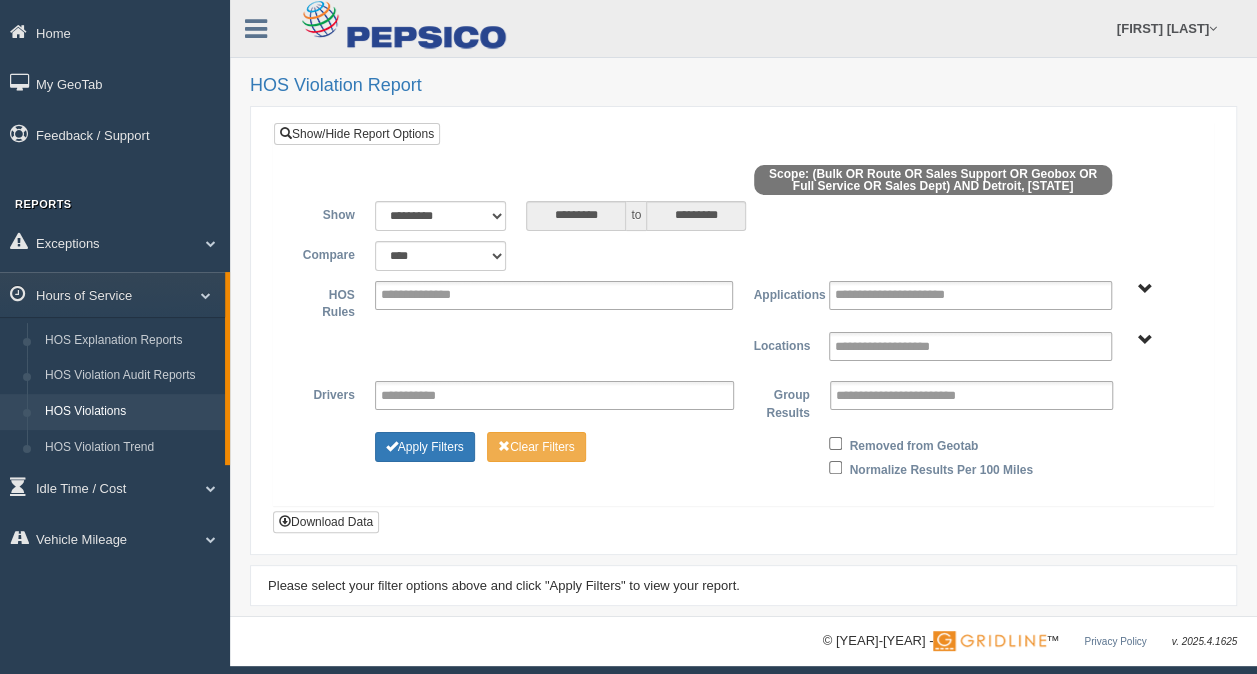 click on "**********" at bounding box center [743, 327] 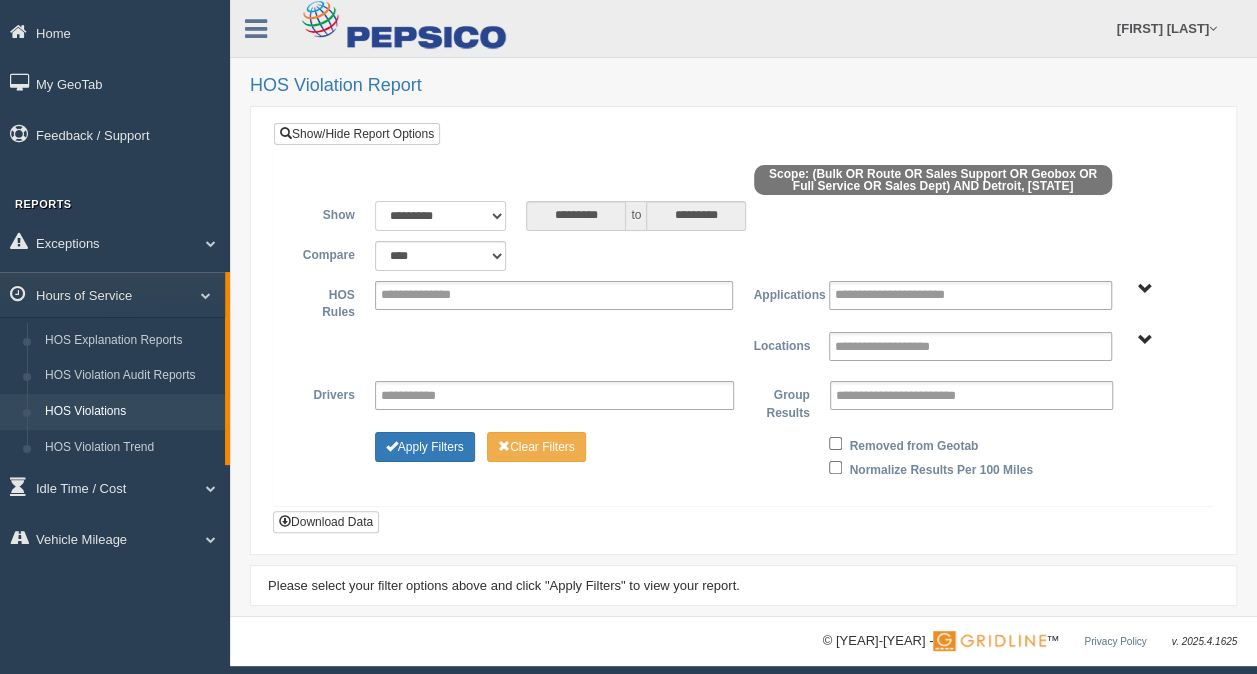 click on "**********" at bounding box center [441, 216] 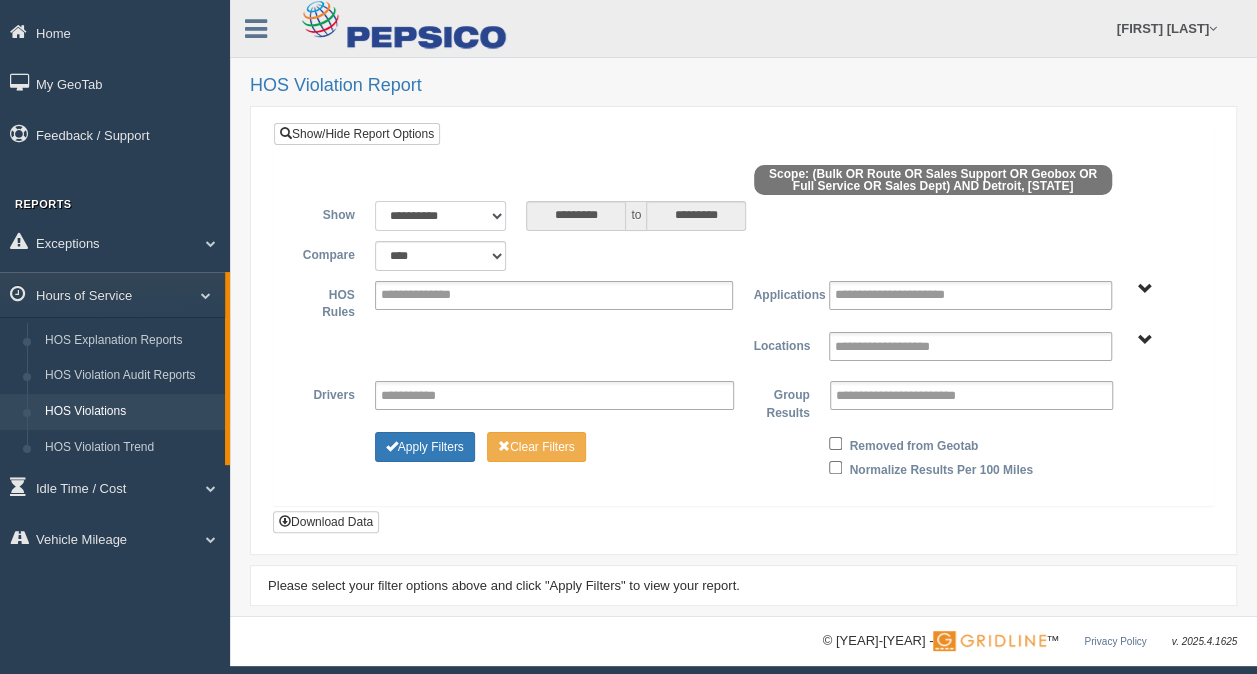 click on "**********" at bounding box center (441, 216) 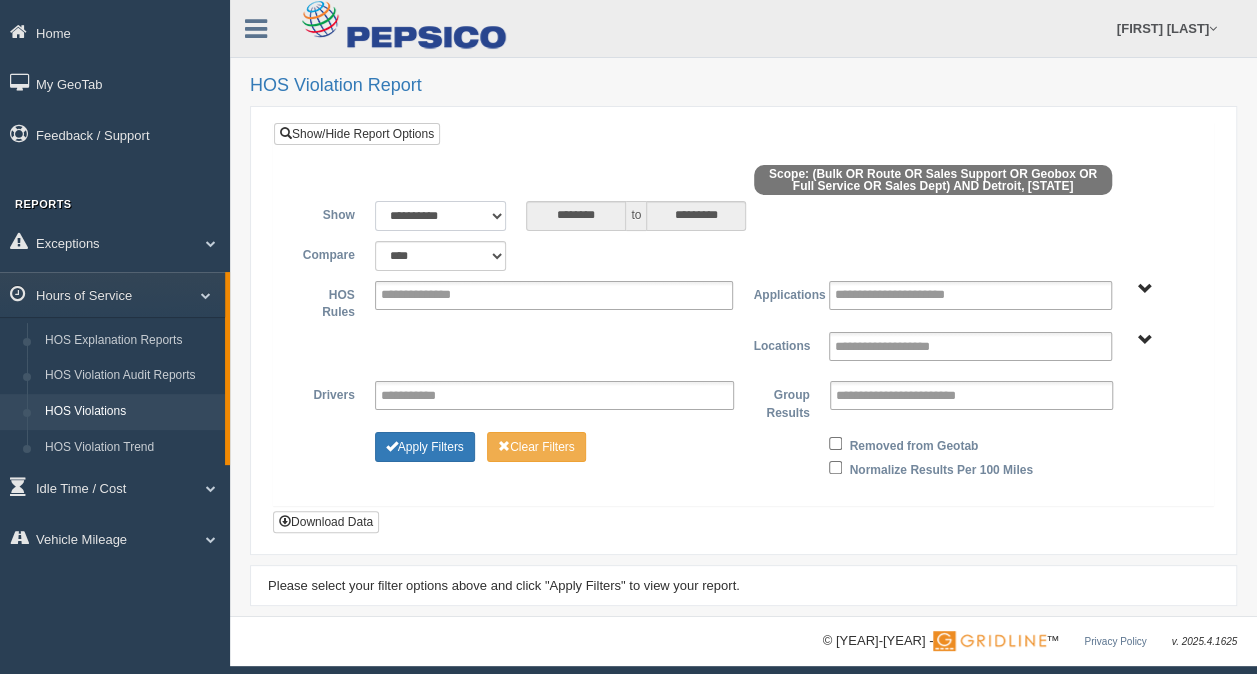 click on "**********" at bounding box center [441, 216] 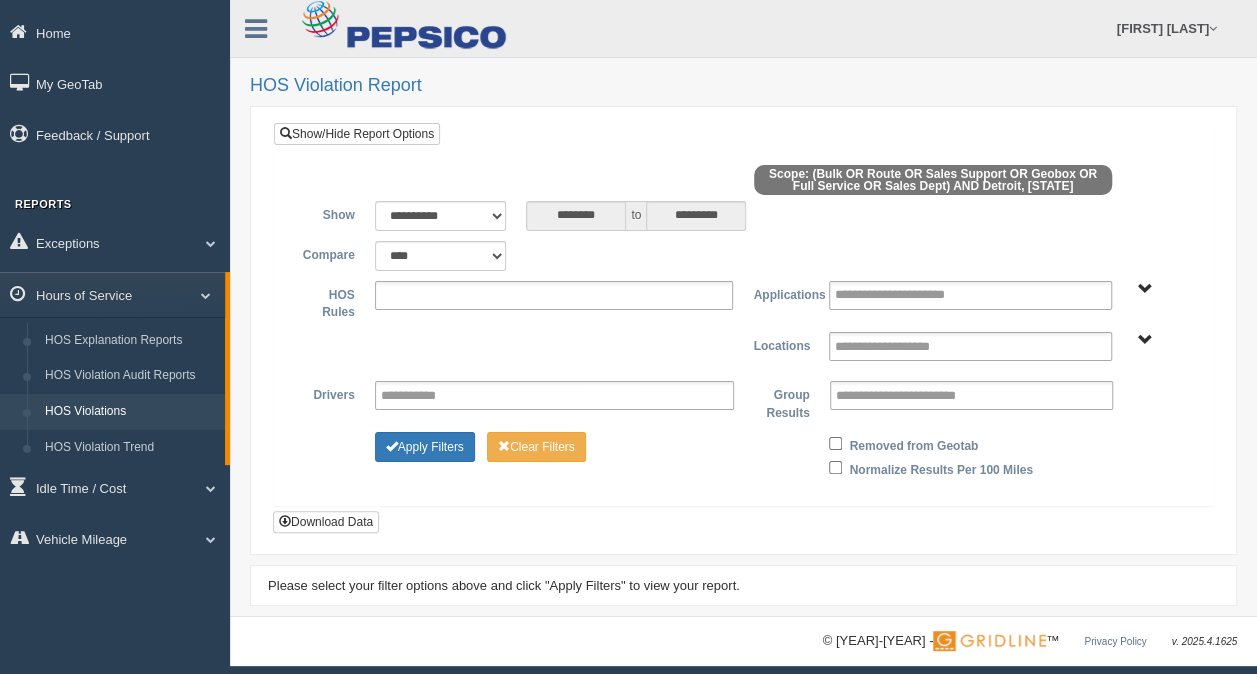 drag, startPoint x: 630, startPoint y: 288, endPoint x: 636, endPoint y: 237, distance: 51.351727 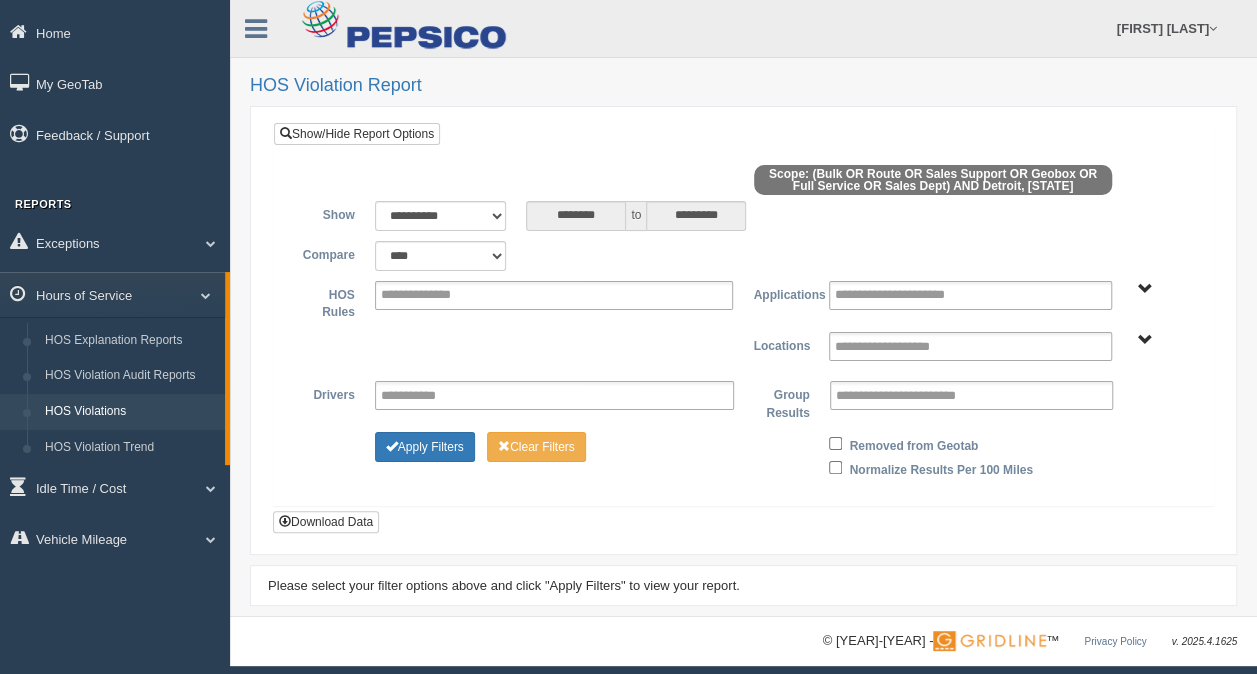 drag, startPoint x: 574, startPoint y: 214, endPoint x: 493, endPoint y: 224, distance: 81.61495 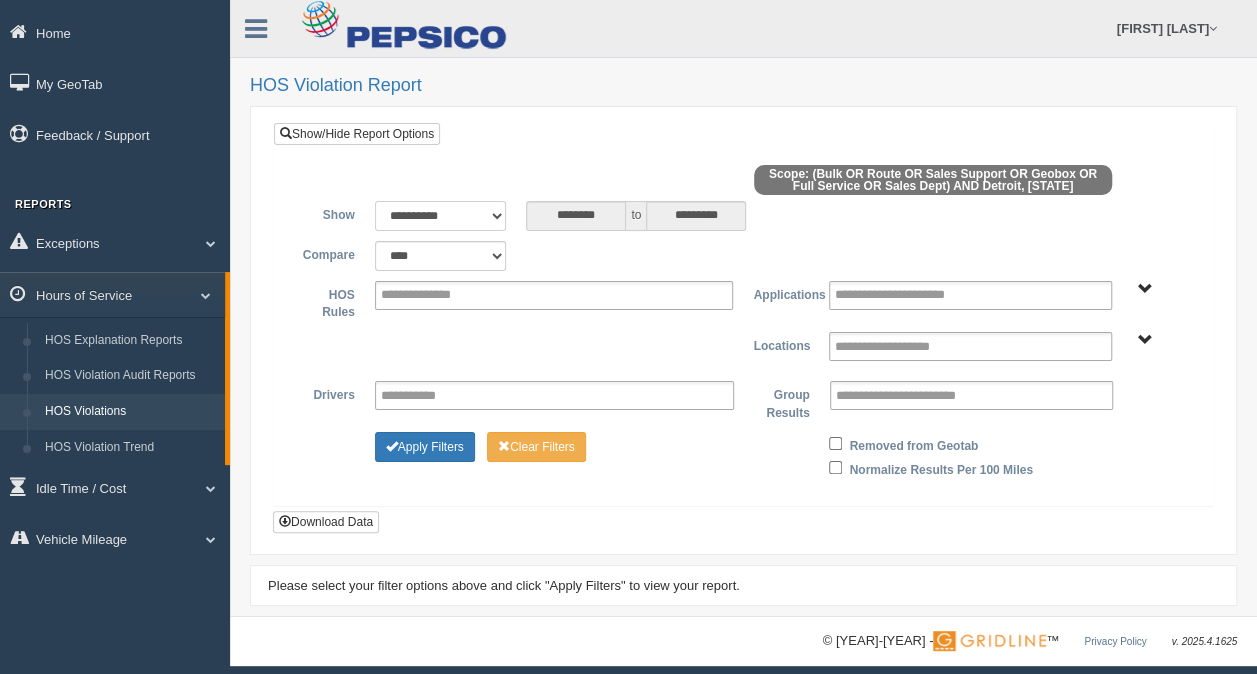 click on "**********" at bounding box center [441, 216] 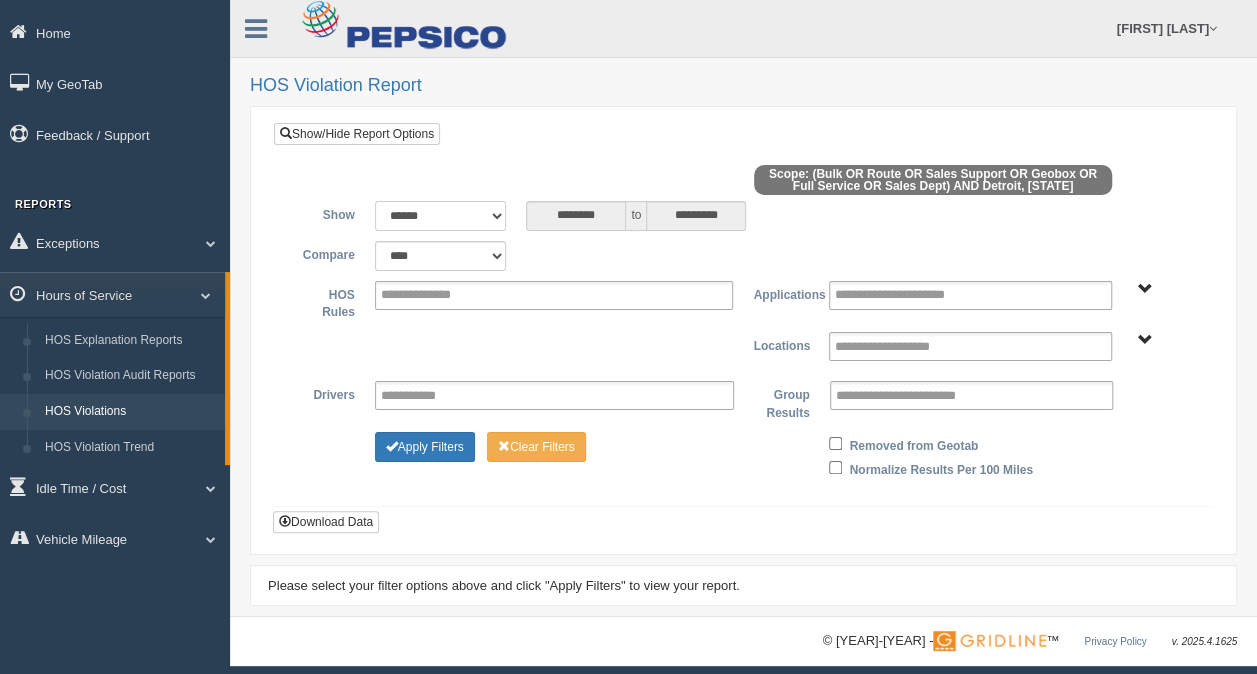 click on "**********" at bounding box center [441, 216] 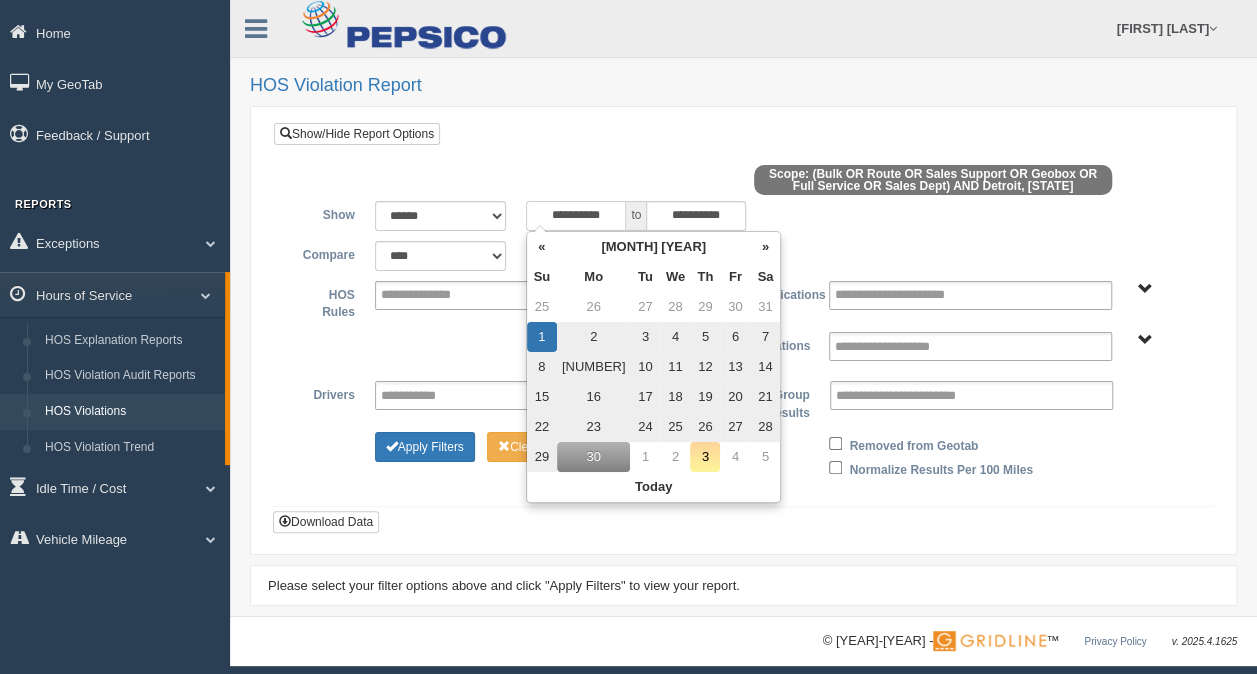 click on "**********" at bounding box center [576, 216] 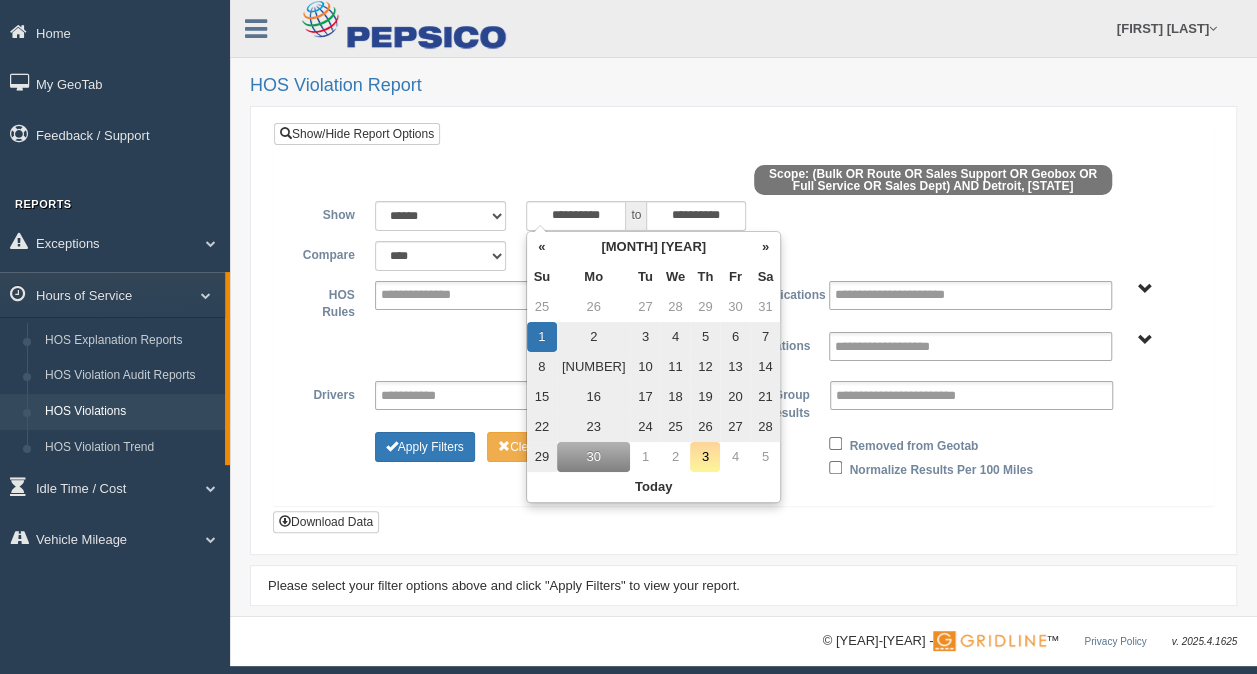 click on "1" at bounding box center [542, 337] 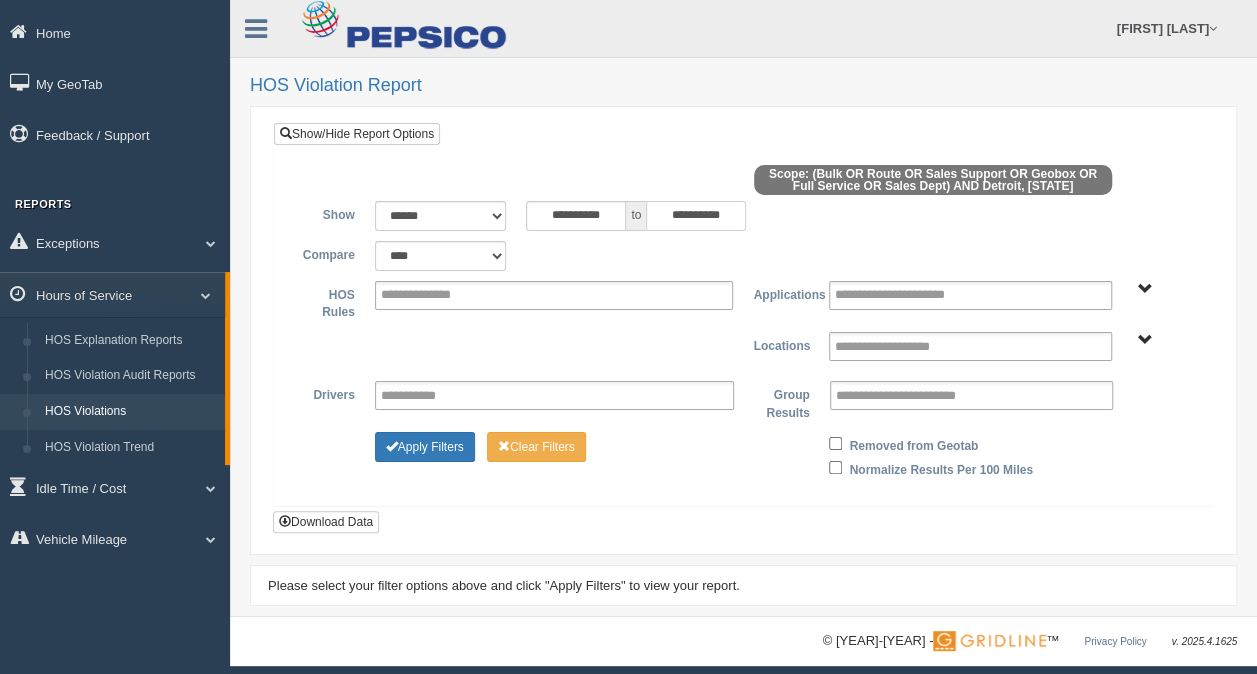 click on "**********" at bounding box center [696, 216] 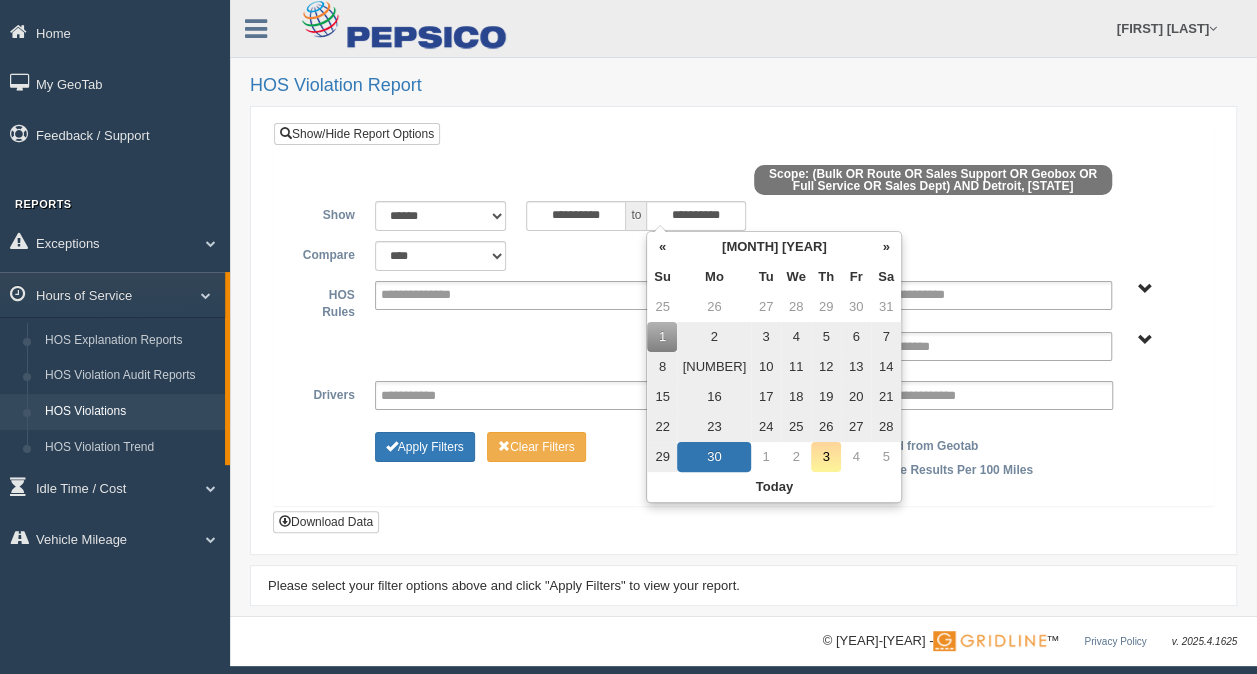 click on "30" at bounding box center (692, 457) 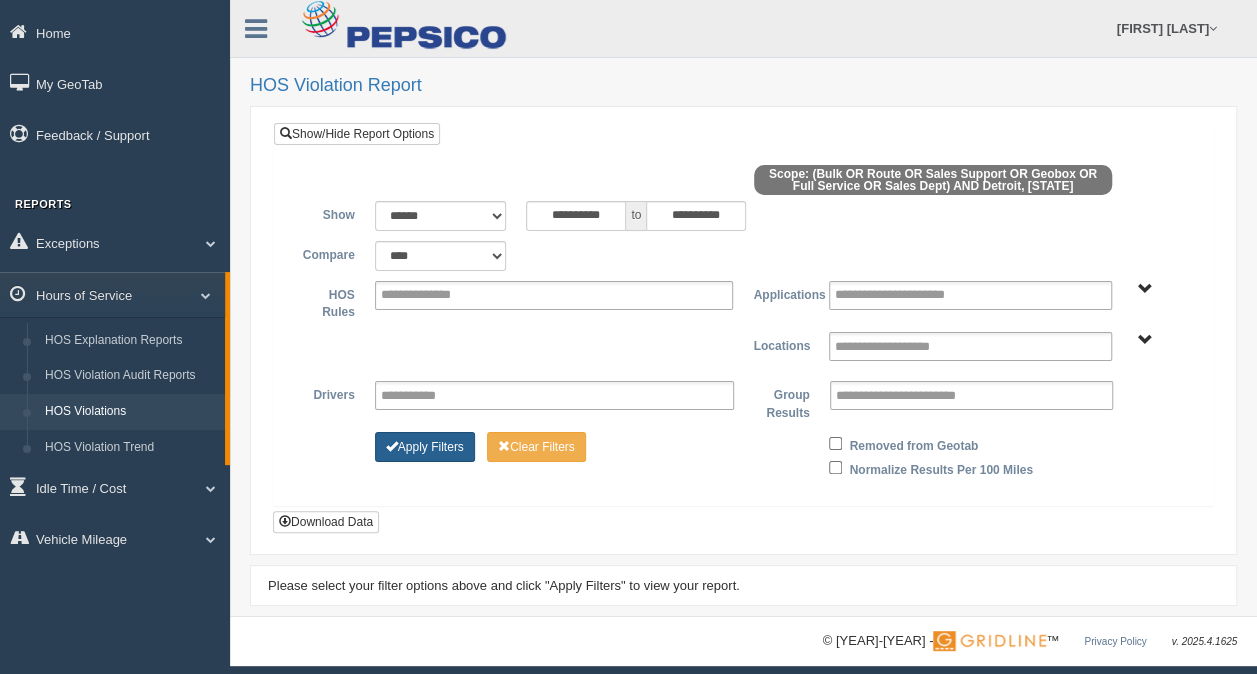 click on "[APPLY] [FILTERS]" at bounding box center (425, 447) 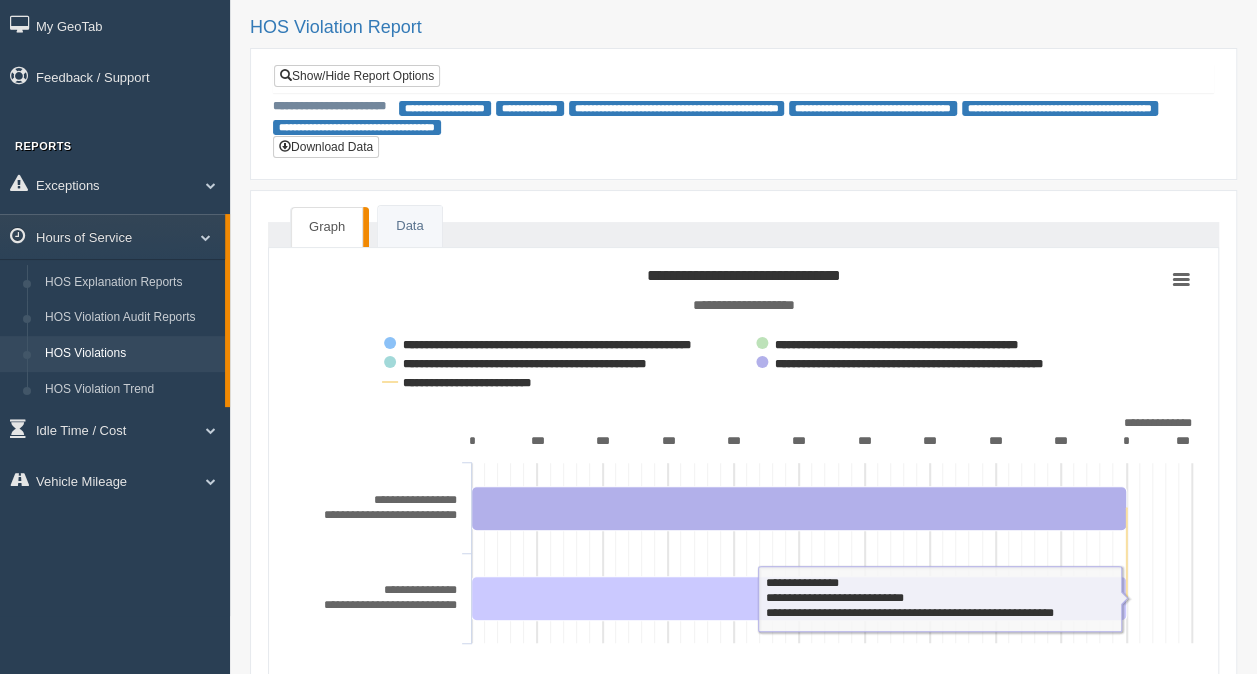 scroll, scrollTop: 0, scrollLeft: 0, axis: both 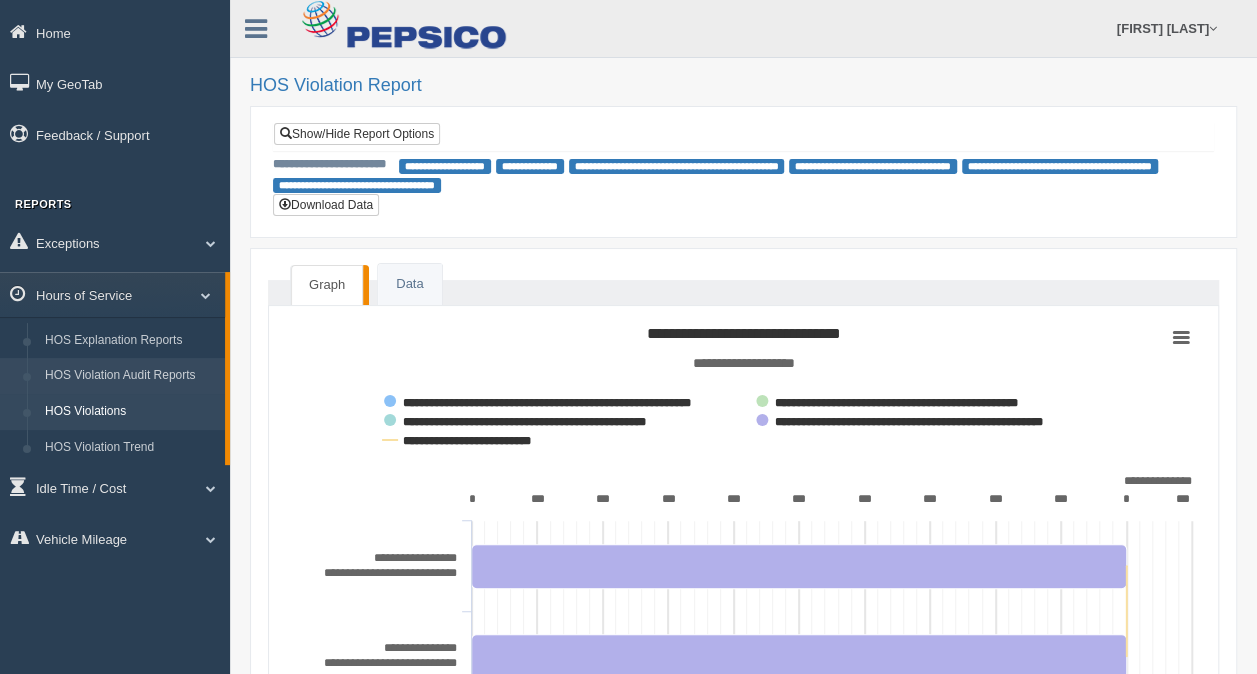 click on "HOS Violation Audit Reports" at bounding box center (130, 376) 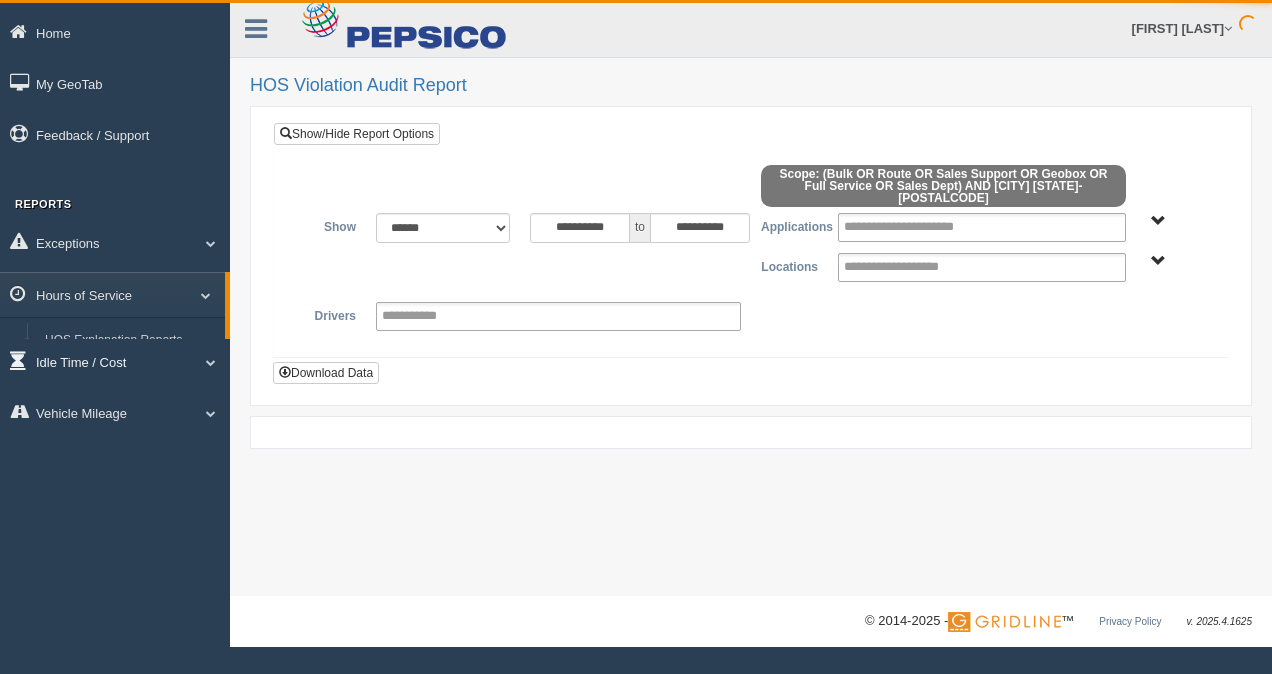 scroll, scrollTop: 0, scrollLeft: 0, axis: both 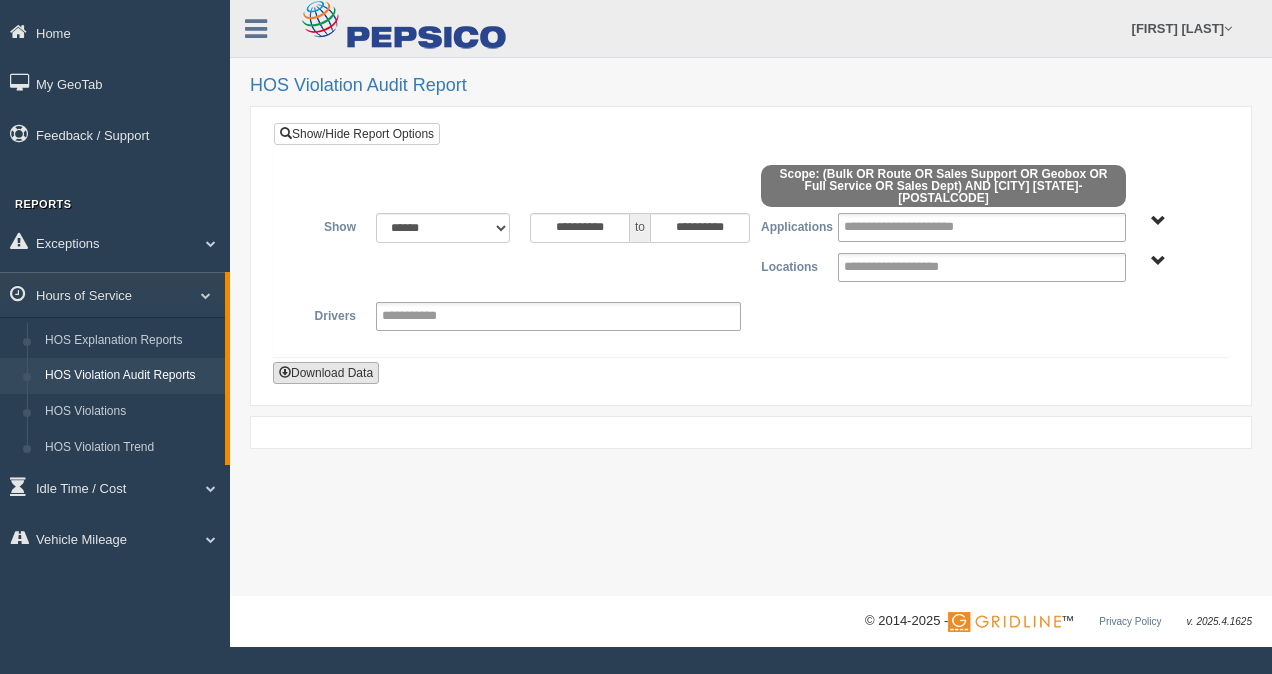 click on "Download Data" at bounding box center (326, 361) 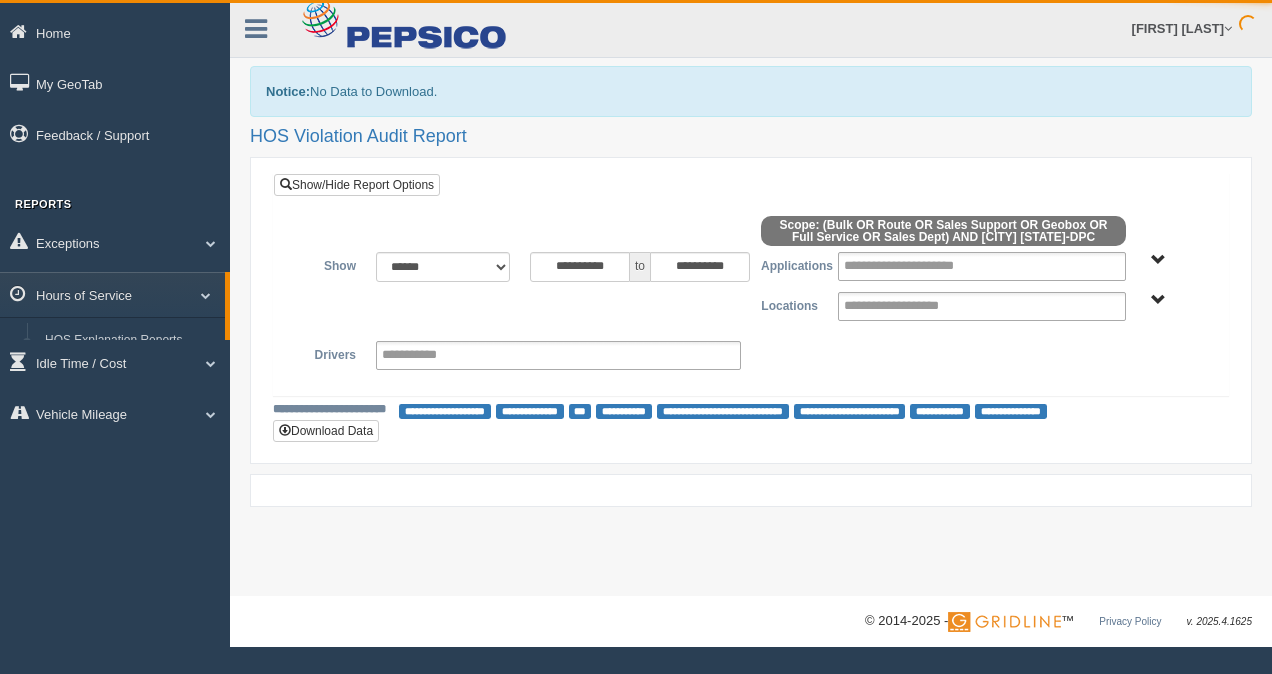 scroll, scrollTop: 0, scrollLeft: 0, axis: both 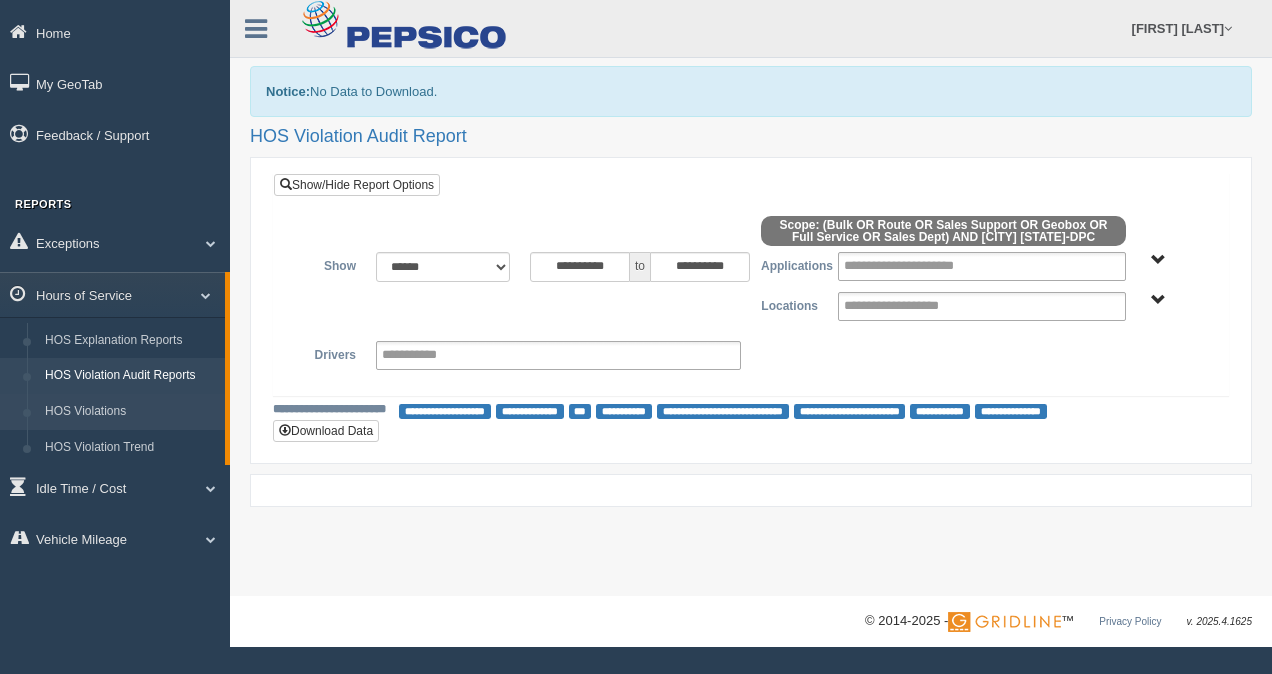 click on "HOS Violations" at bounding box center [130, 412] 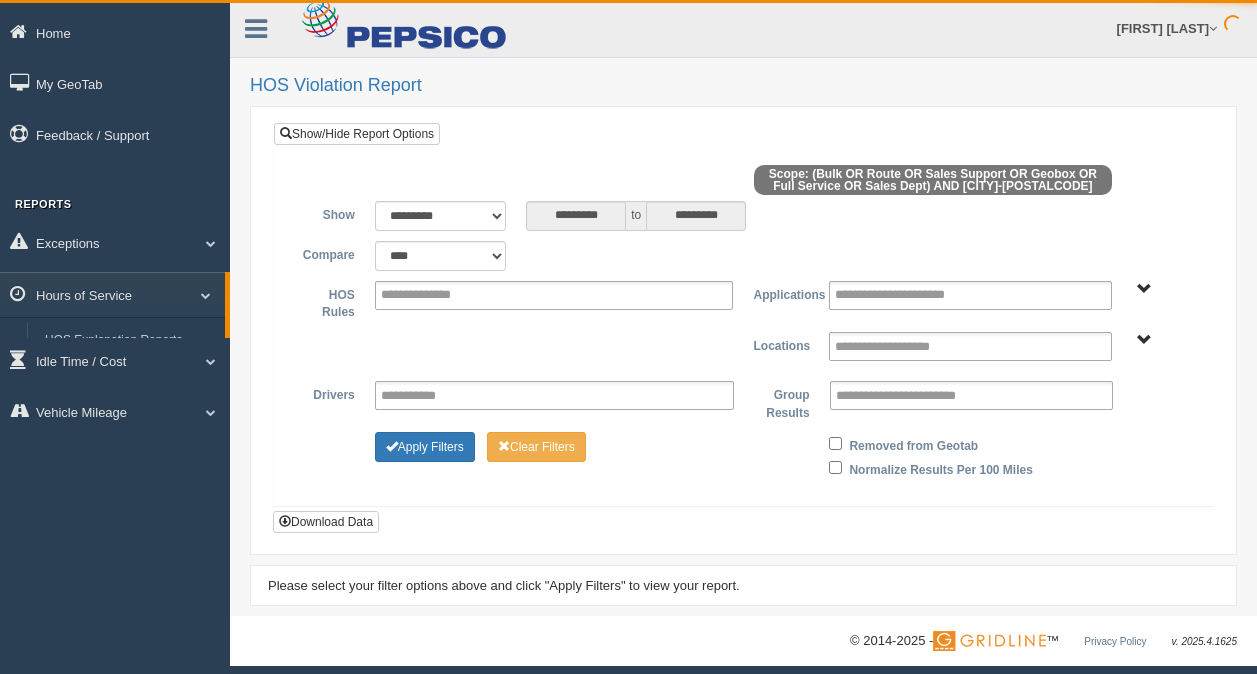 scroll, scrollTop: 0, scrollLeft: 0, axis: both 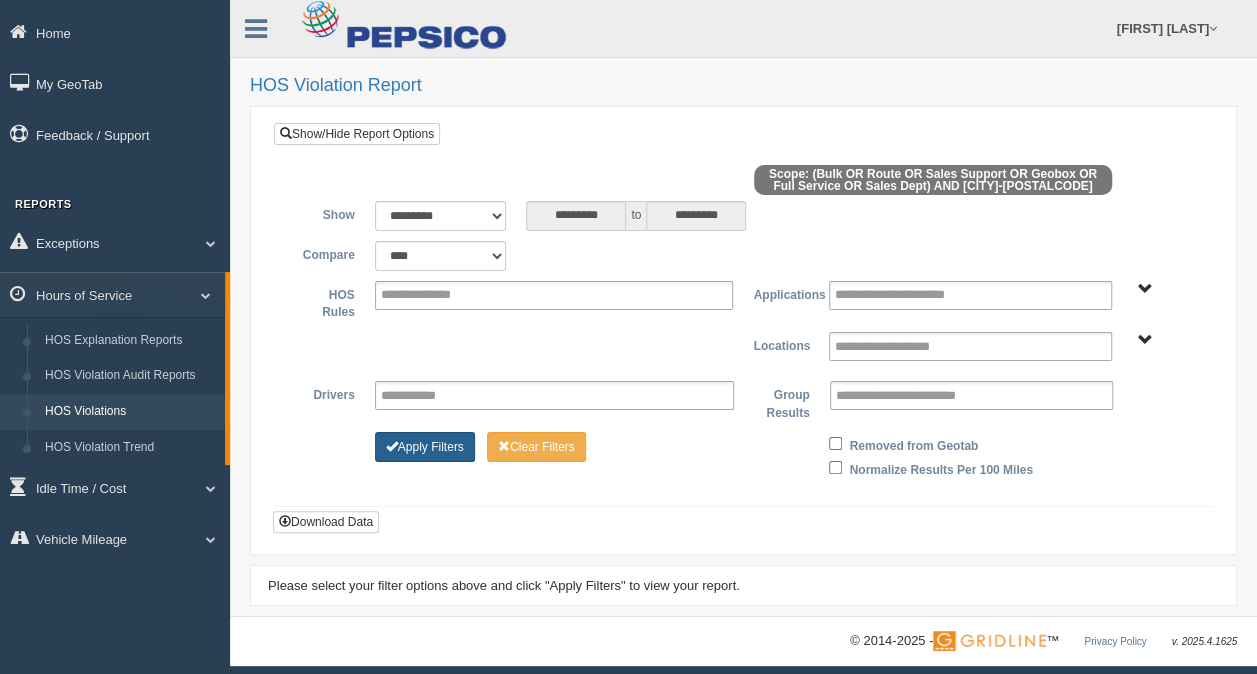 click on "Apply Filters" at bounding box center [425, 447] 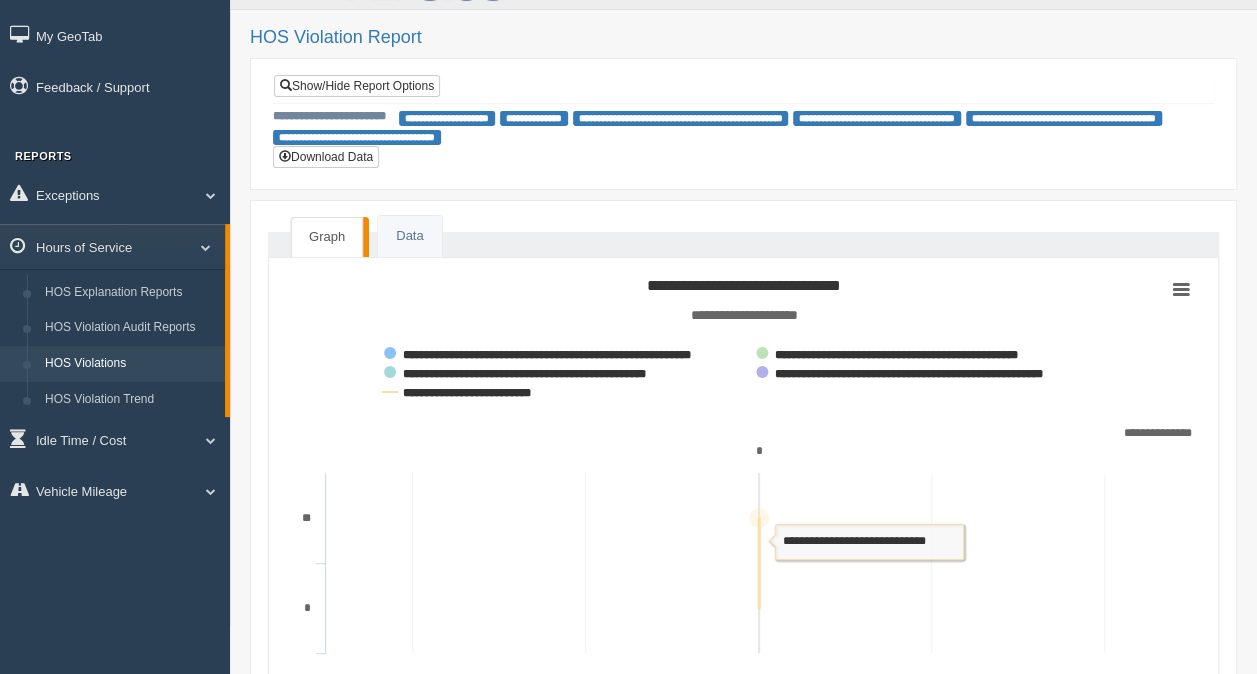 scroll, scrollTop: 0, scrollLeft: 0, axis: both 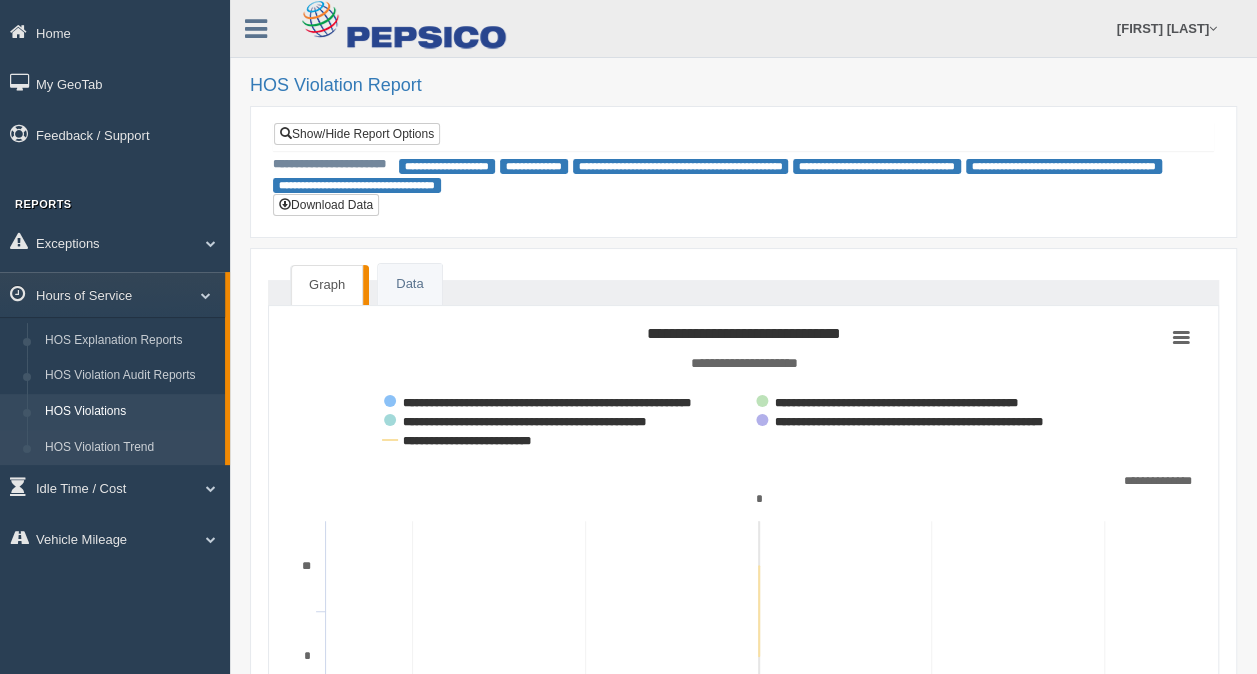 click on "HOS Violation Trend" at bounding box center (130, 448) 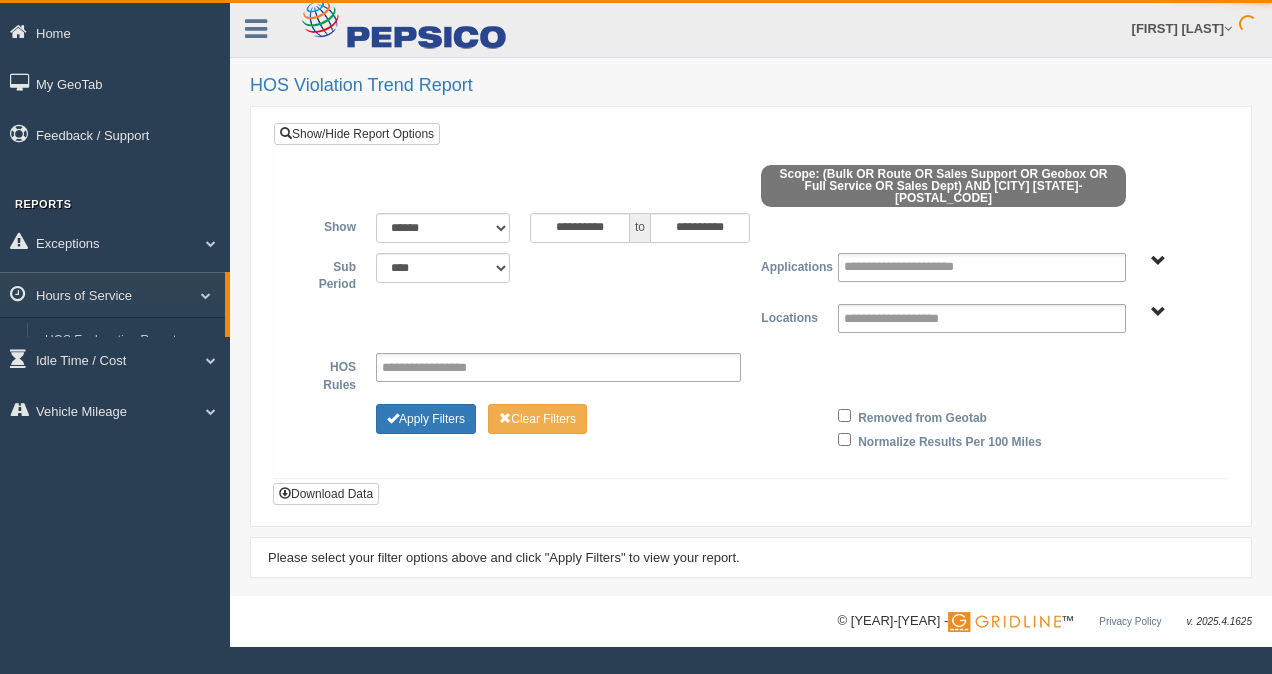 scroll, scrollTop: 0, scrollLeft: 0, axis: both 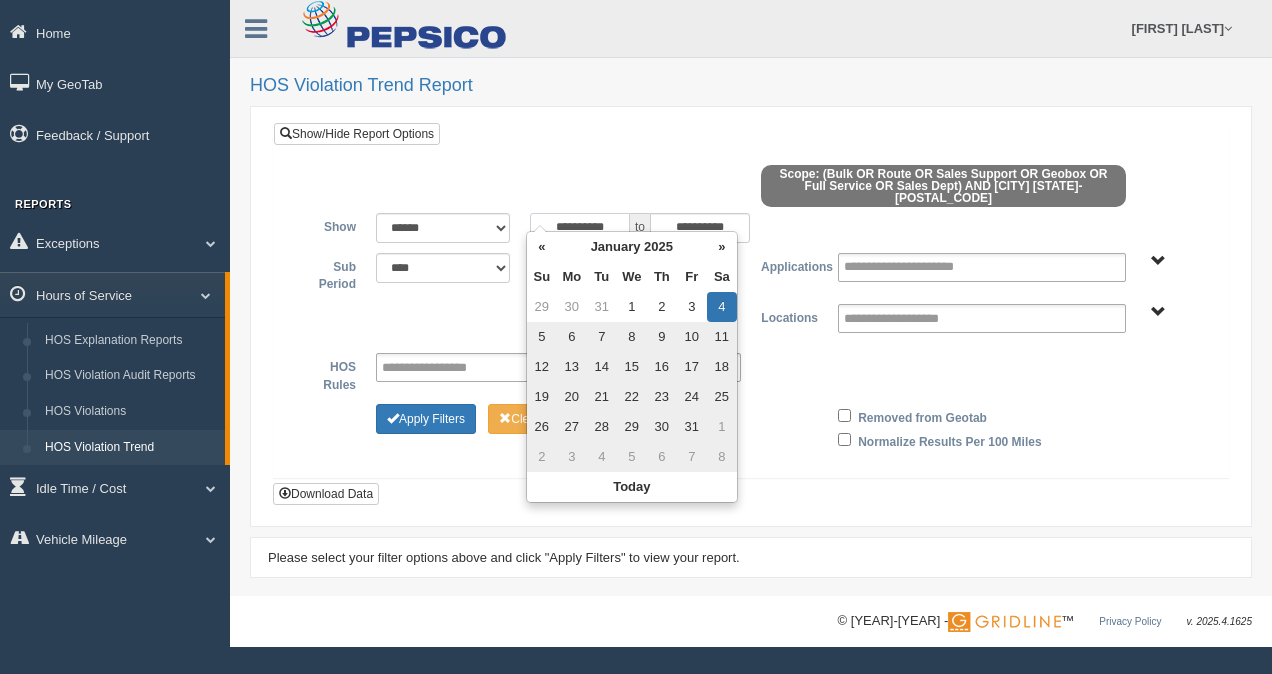 click on "**********" at bounding box center [580, 216] 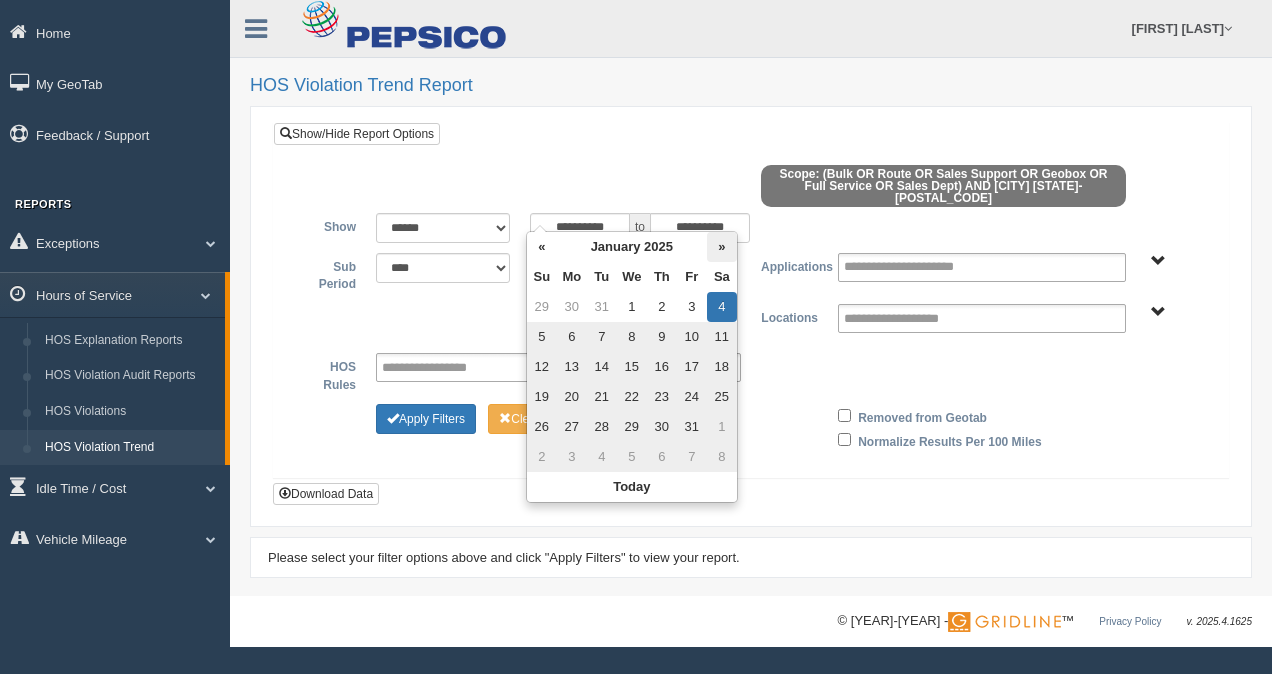 click on "»" at bounding box center (722, 247) 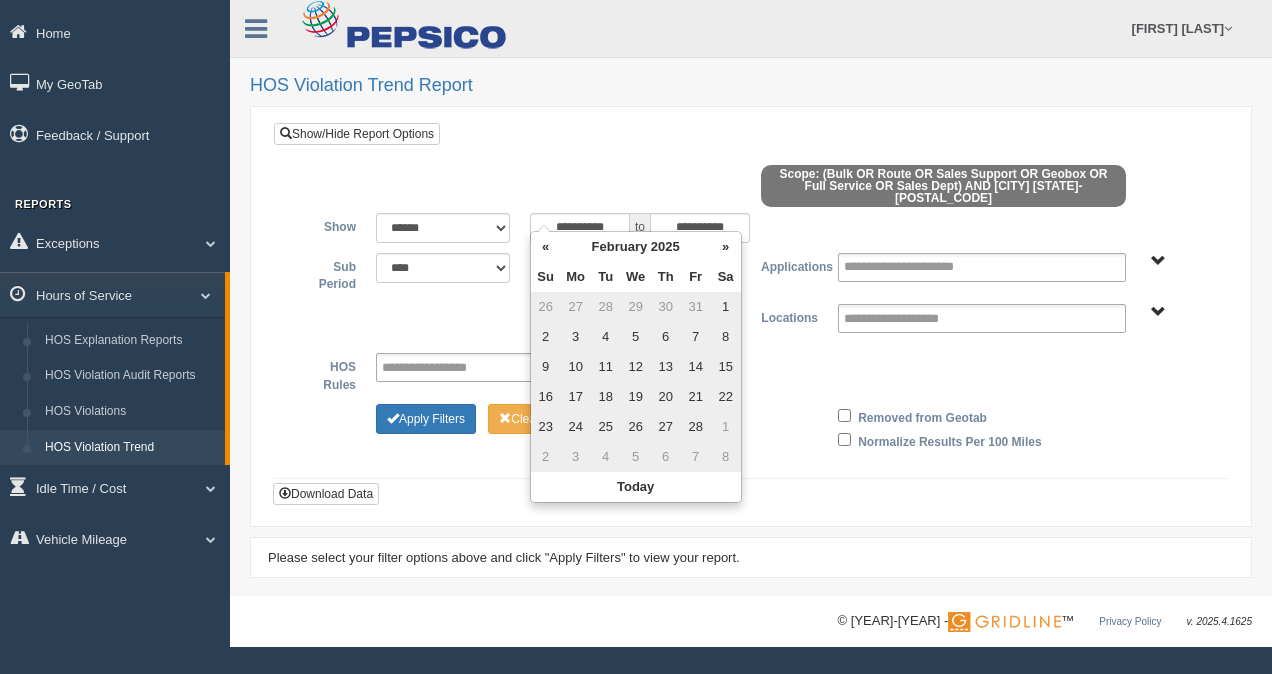 click on "»" at bounding box center (726, 247) 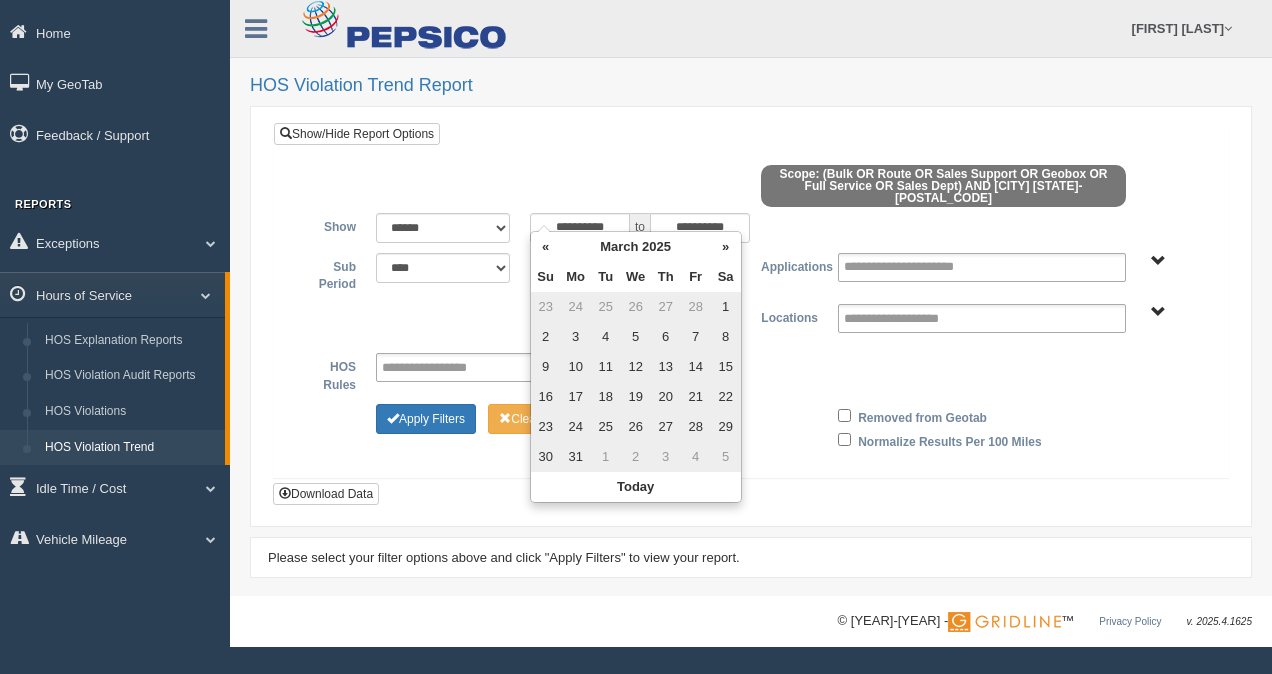 click on "»" at bounding box center (726, 247) 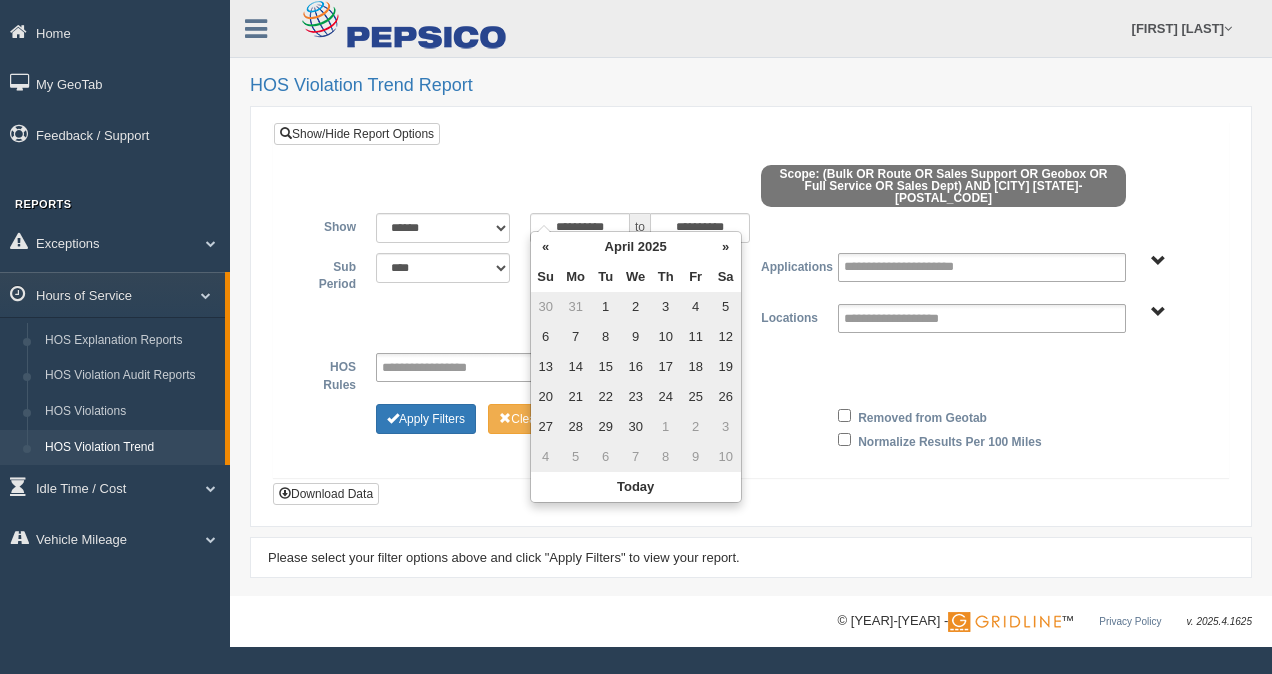click on "»" at bounding box center [726, 247] 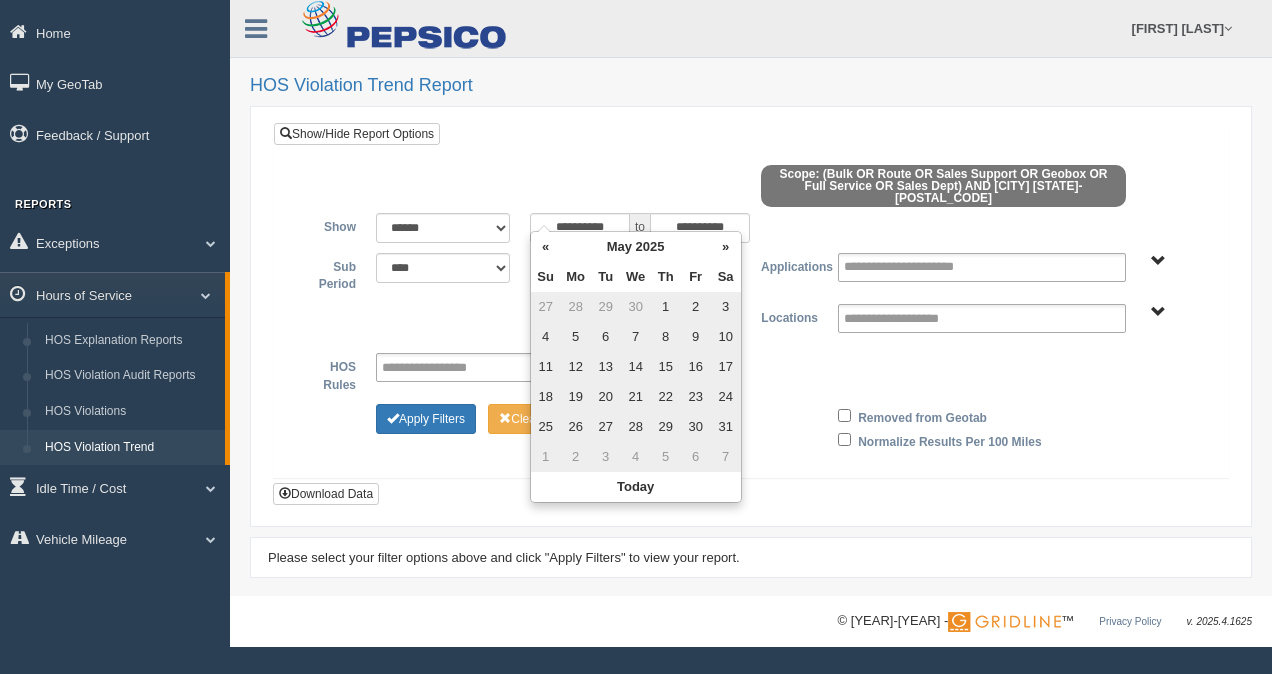 click on "»" at bounding box center [726, 247] 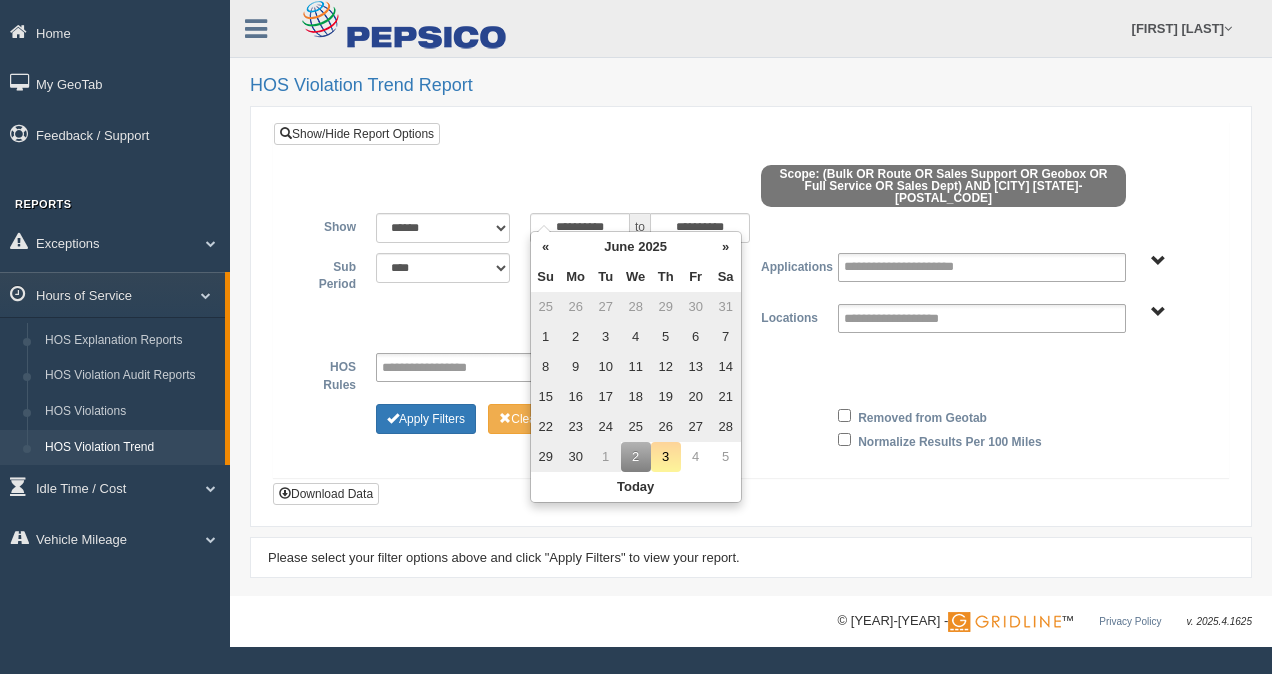 click on "1" at bounding box center (546, 307) 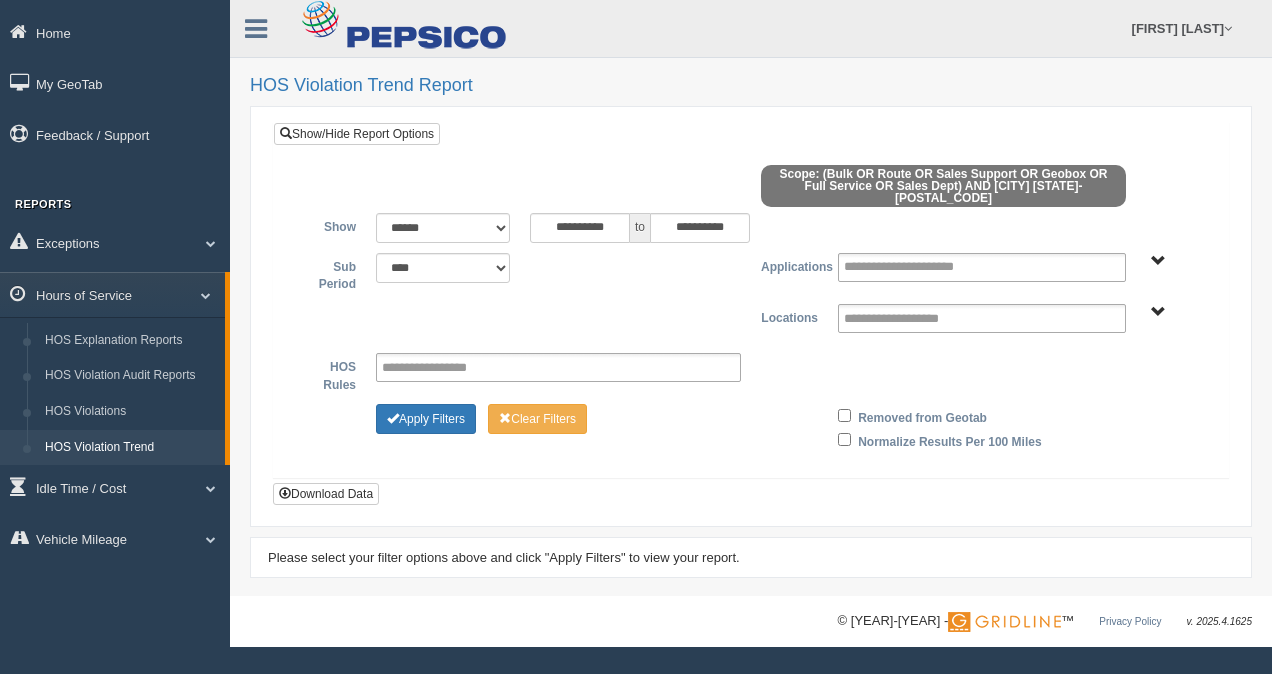 click on "**********" at bounding box center (751, 306) 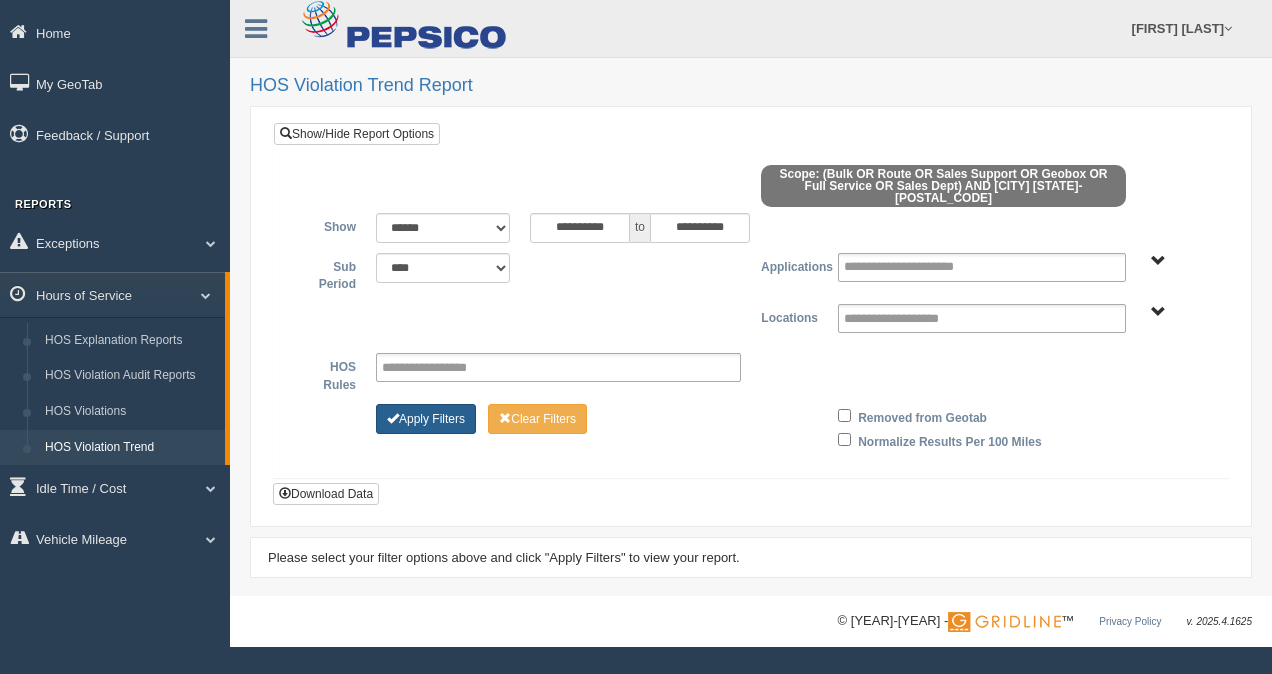 click on "Apply Filters" at bounding box center (426, 407) 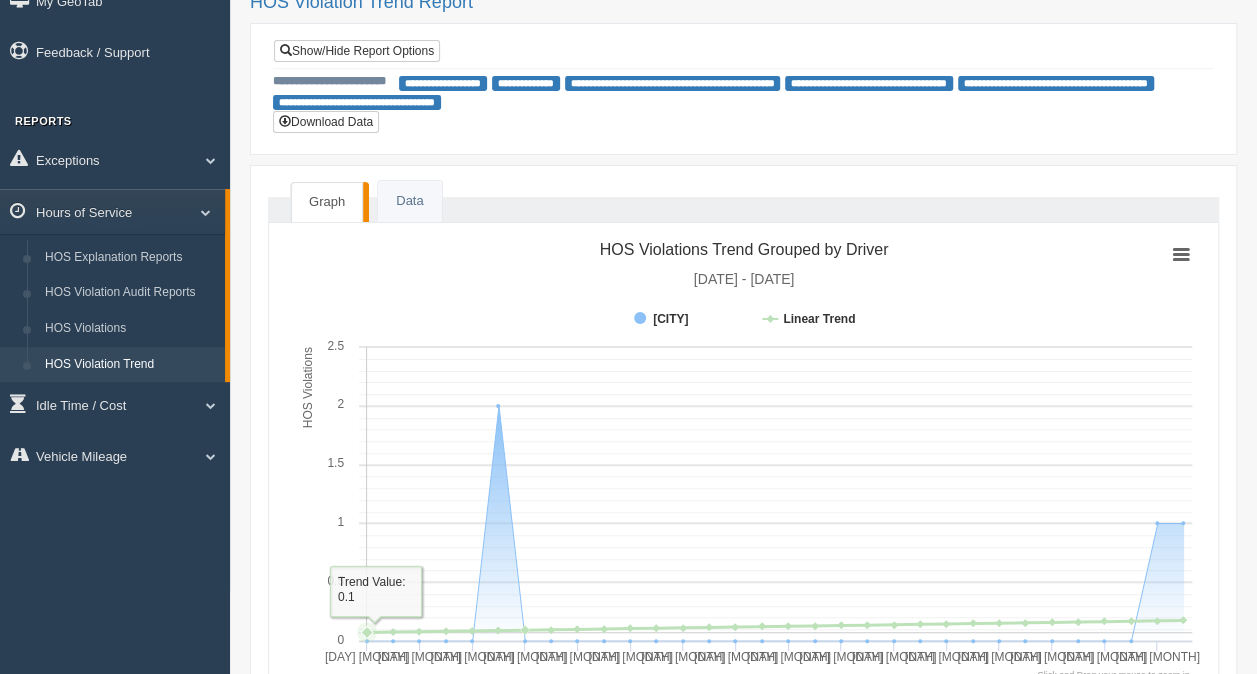 scroll, scrollTop: 0, scrollLeft: 0, axis: both 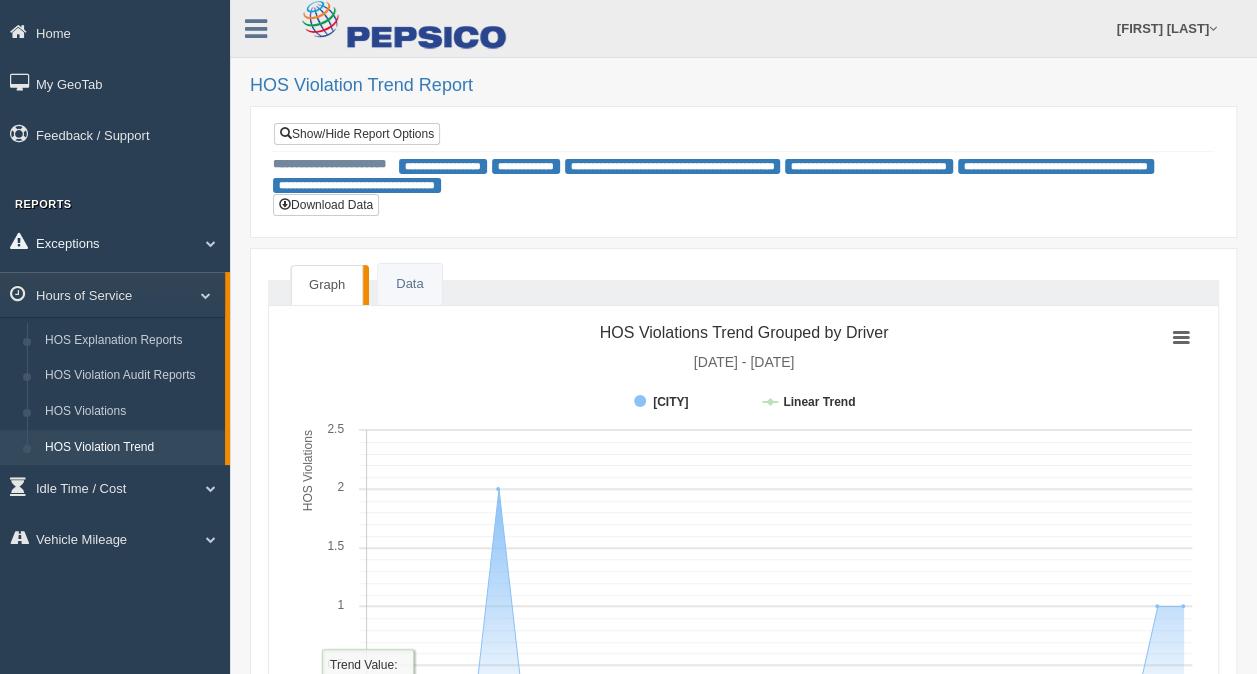 click on "[EXCEPTIONS]" at bounding box center (115, 242) 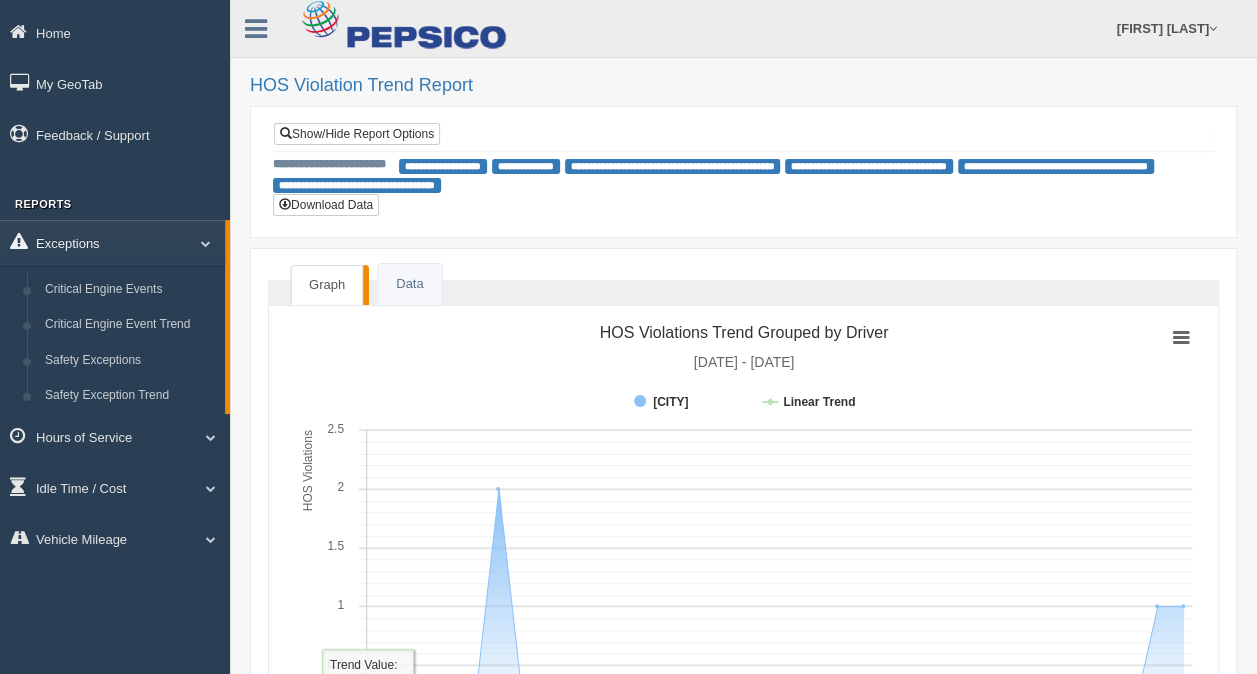 click on "[EXCEPTIONS]" at bounding box center [112, 242] 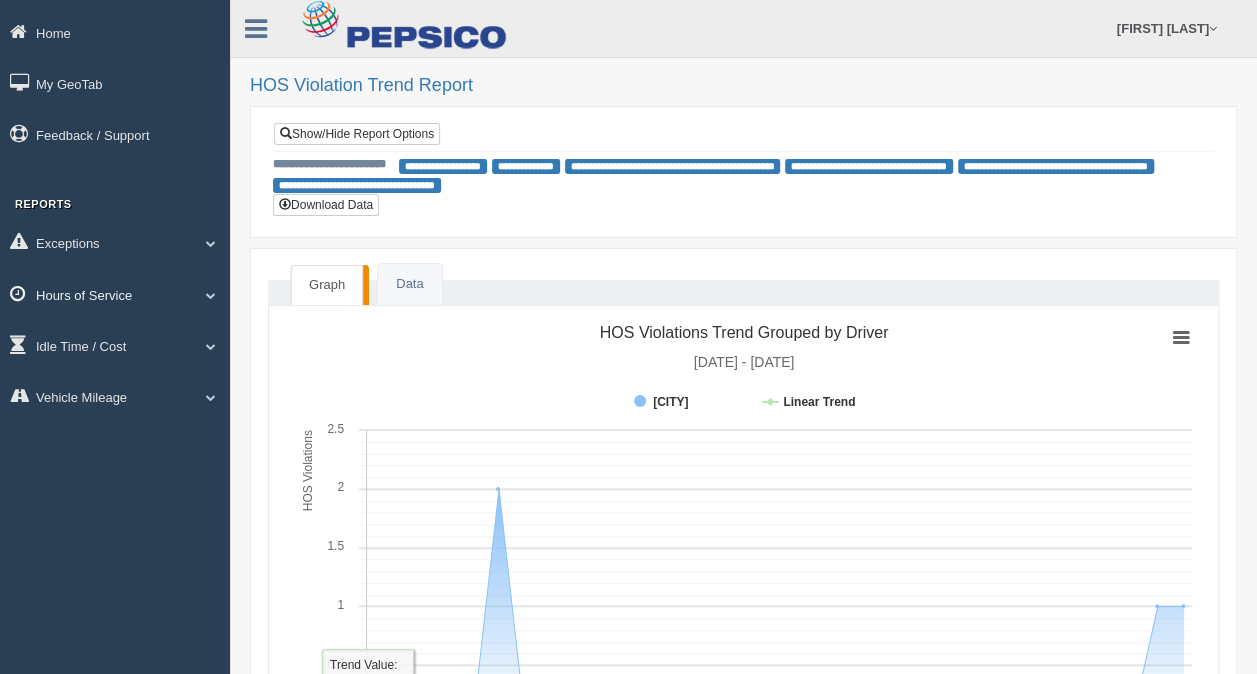 click on "Hours of Service" at bounding box center [115, 242] 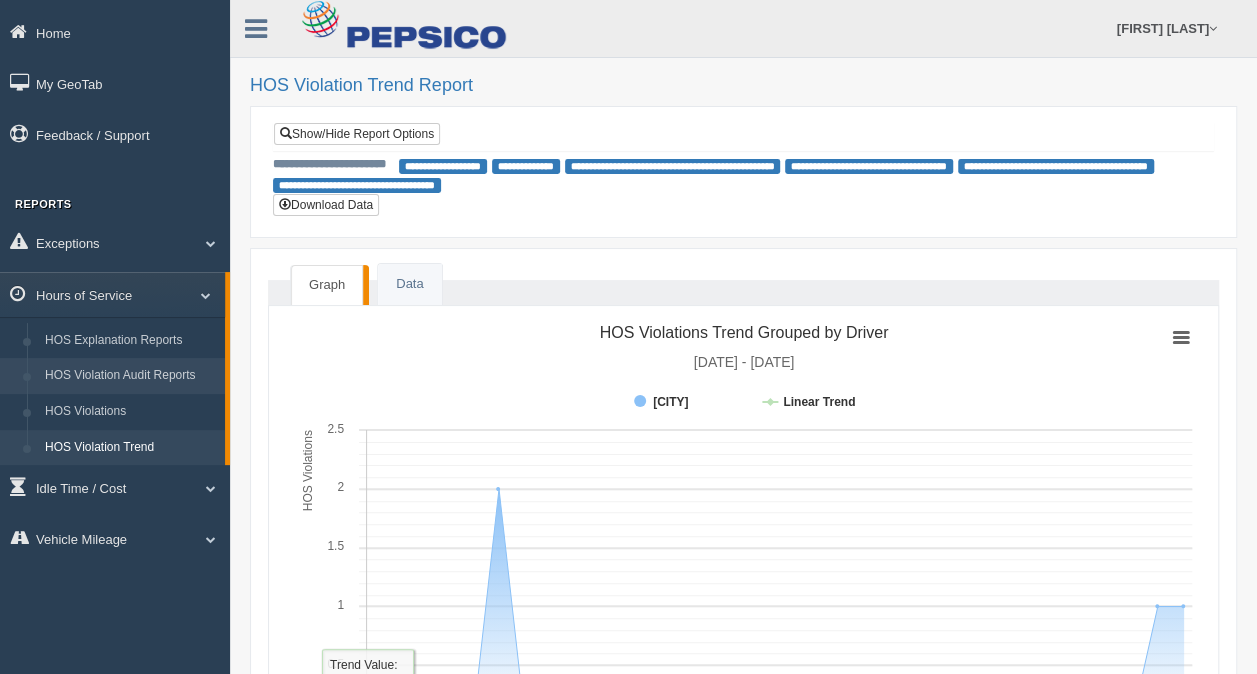 click on "[REPORT]" at bounding box center [130, 376] 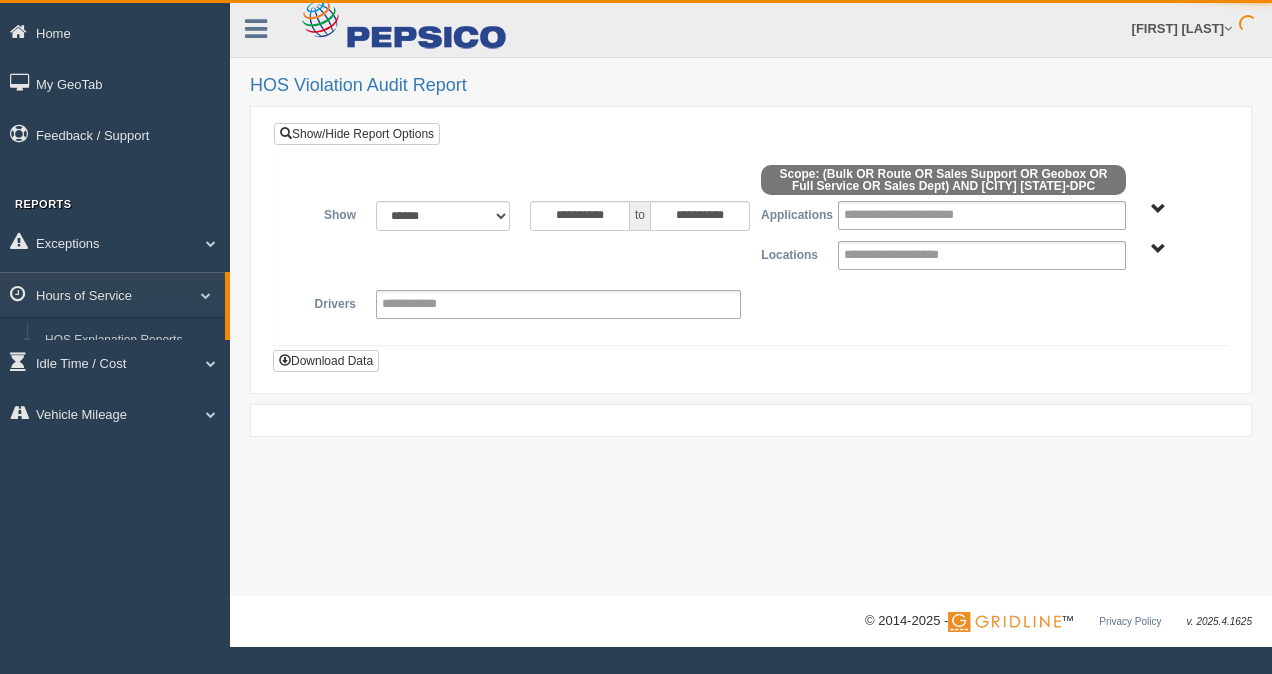 scroll, scrollTop: 0, scrollLeft: 0, axis: both 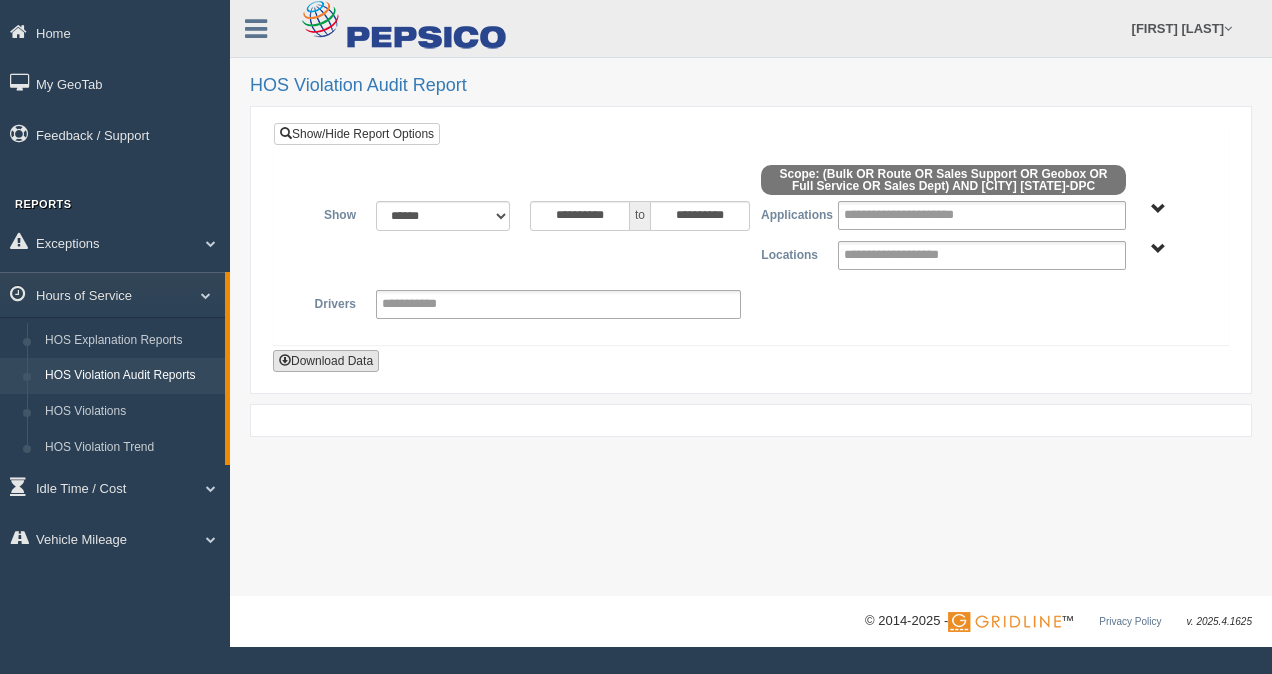 click on "Download Data" at bounding box center [326, 373] 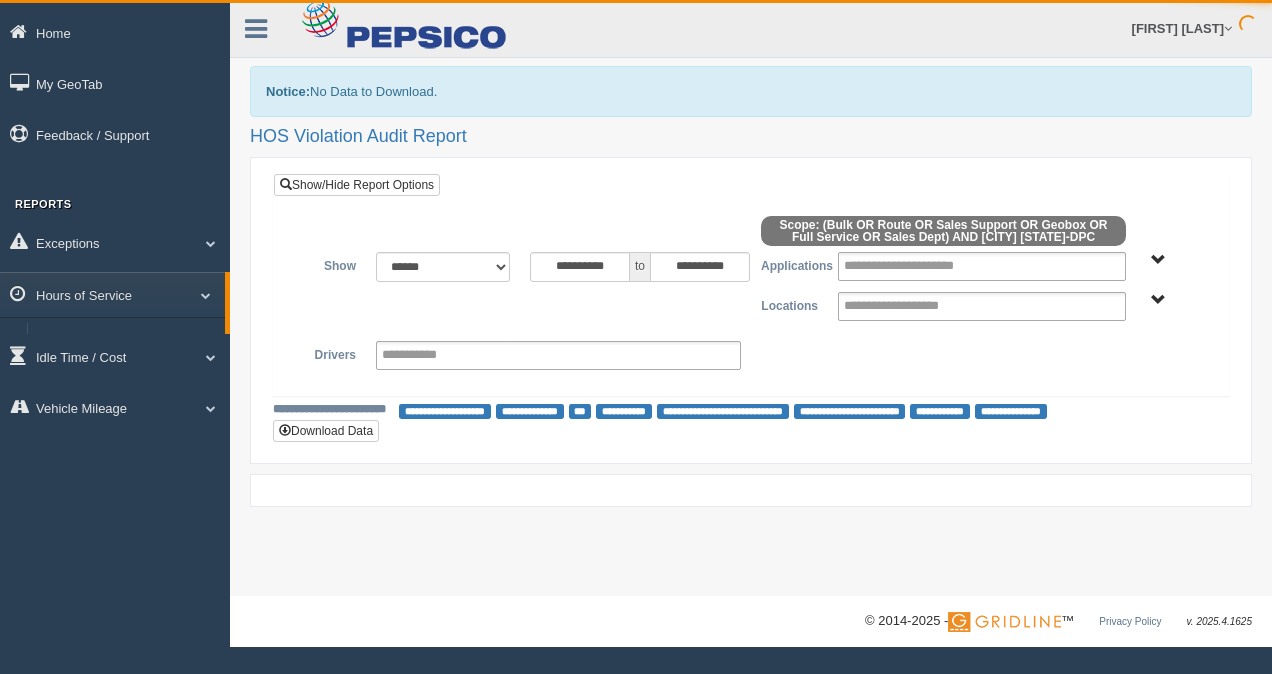 scroll, scrollTop: 0, scrollLeft: 0, axis: both 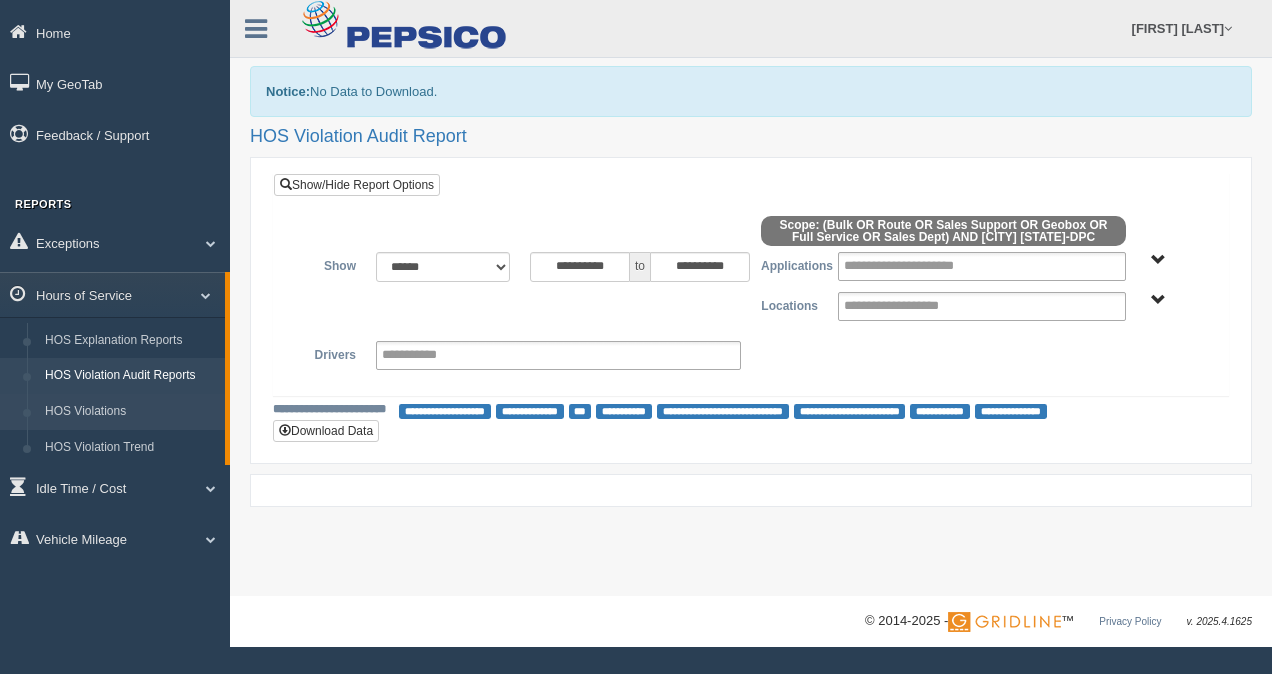 click on "HOS Violations" at bounding box center (130, 412) 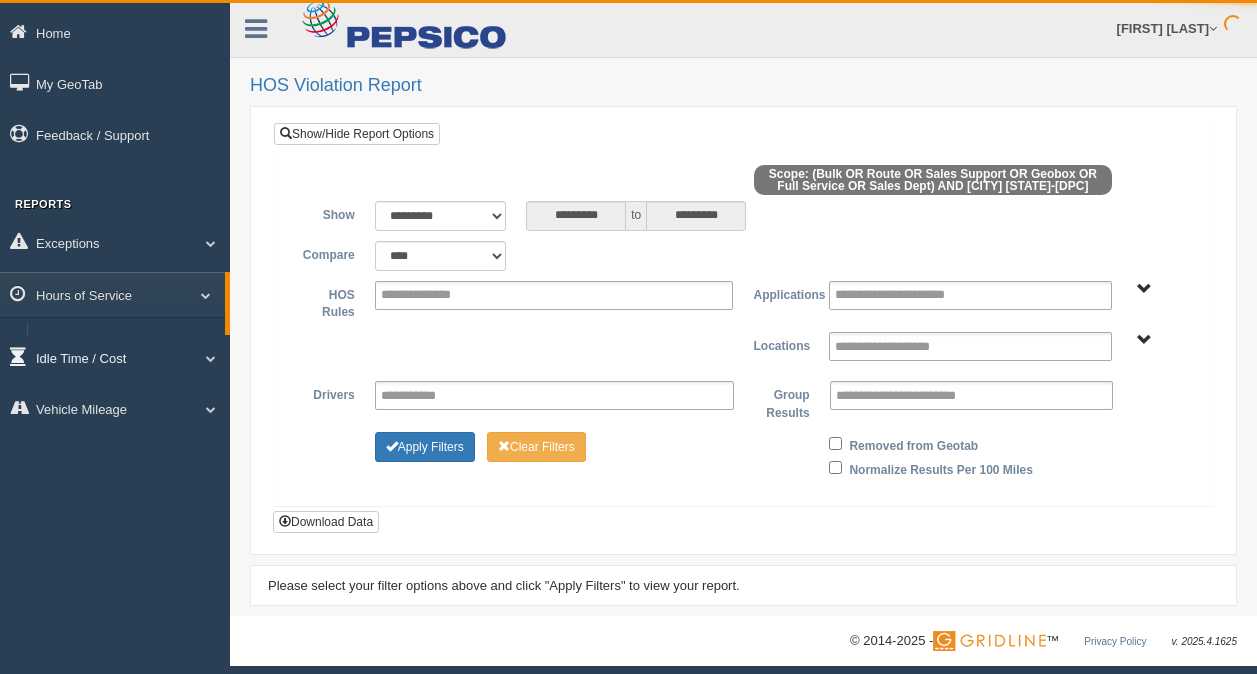 scroll, scrollTop: 0, scrollLeft: 0, axis: both 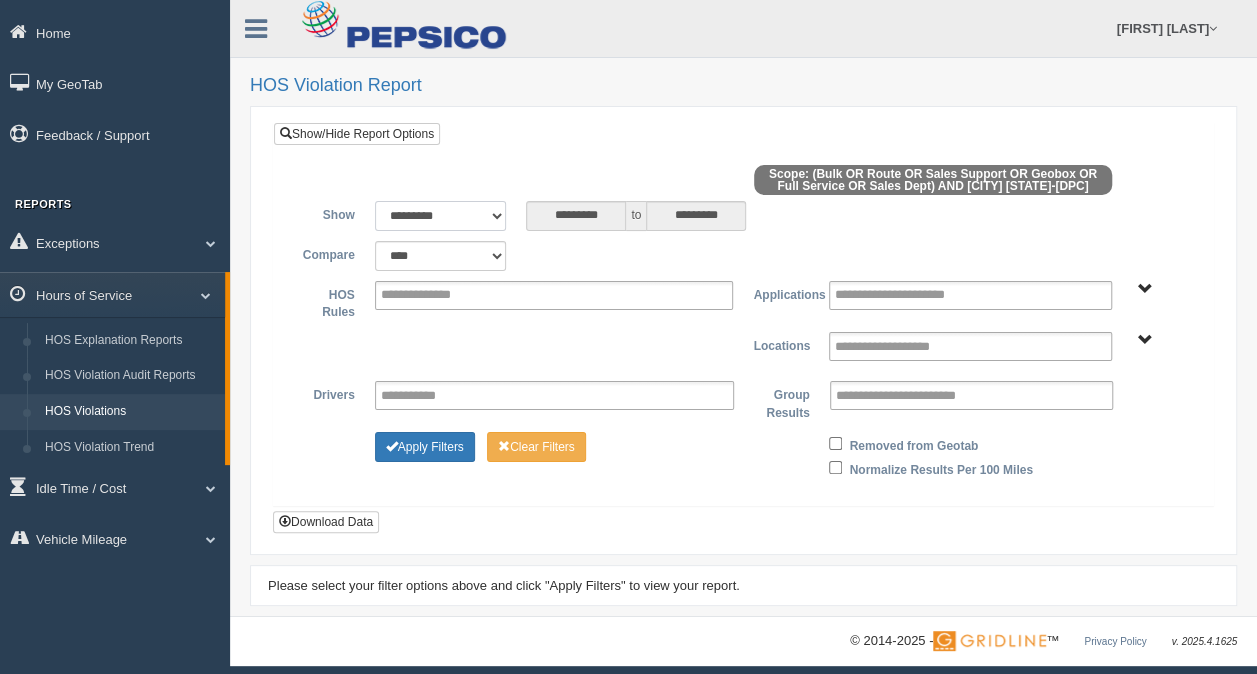 click on "**********" at bounding box center [441, 216] 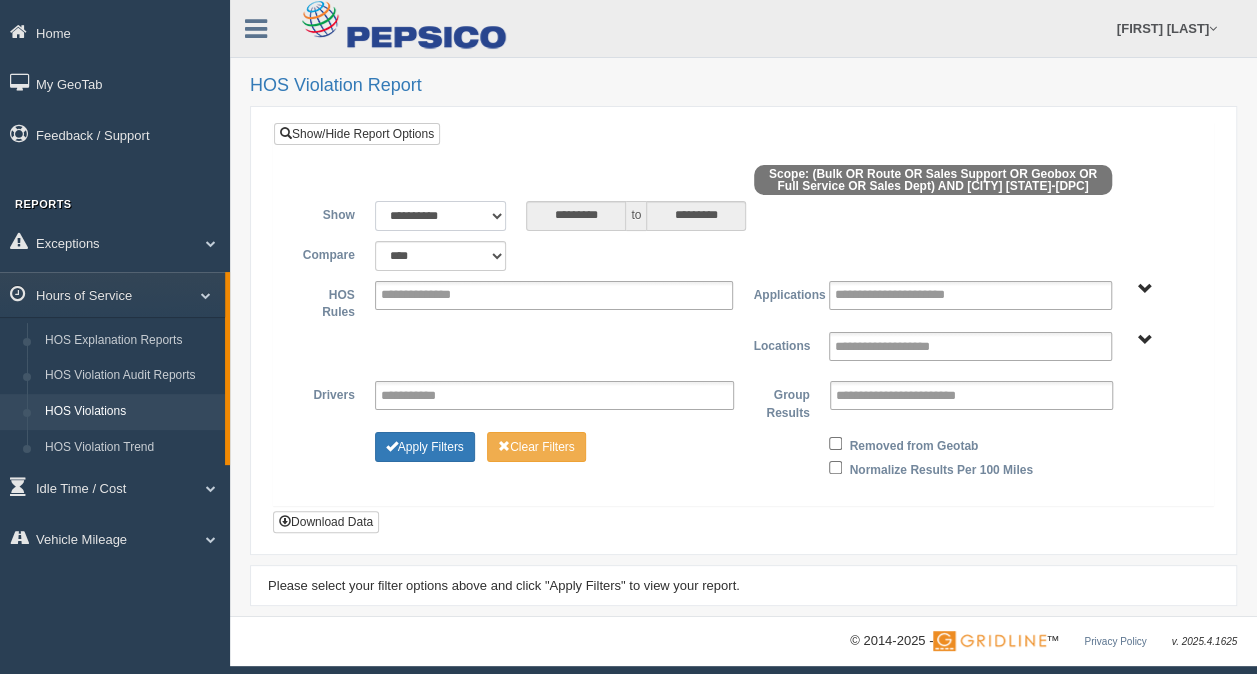 click on "**********" at bounding box center [441, 216] 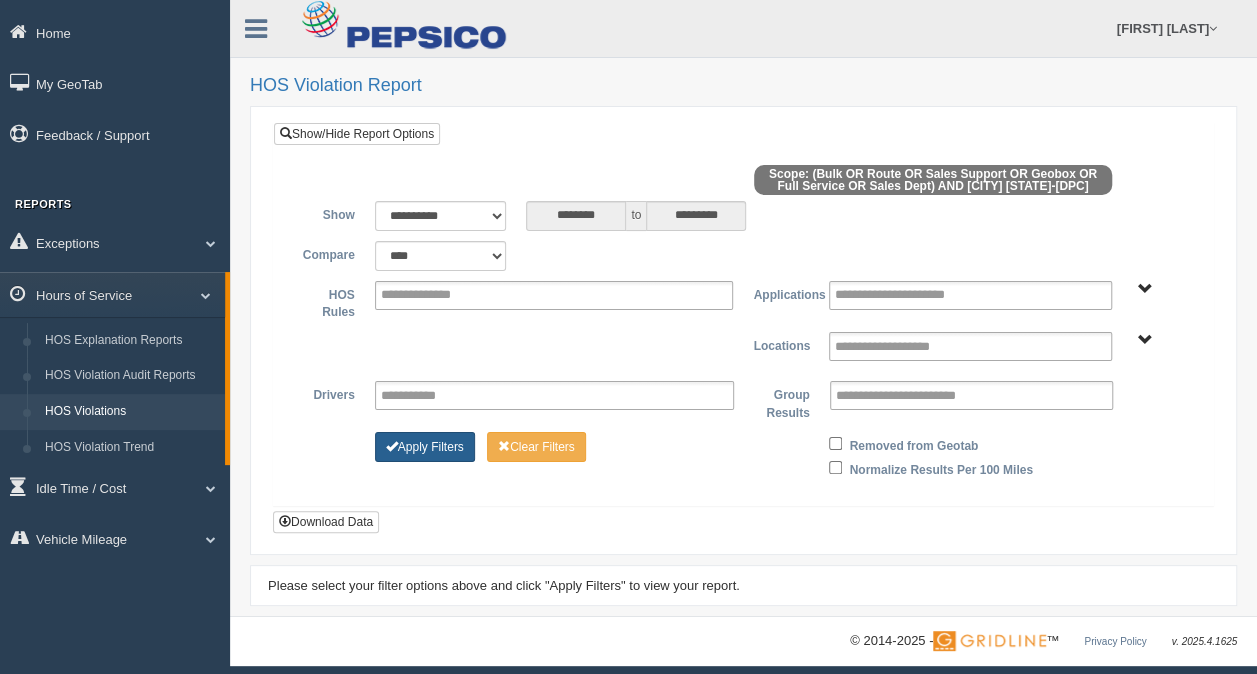 click on "[APPLY] [FILTERS]" at bounding box center [425, 447] 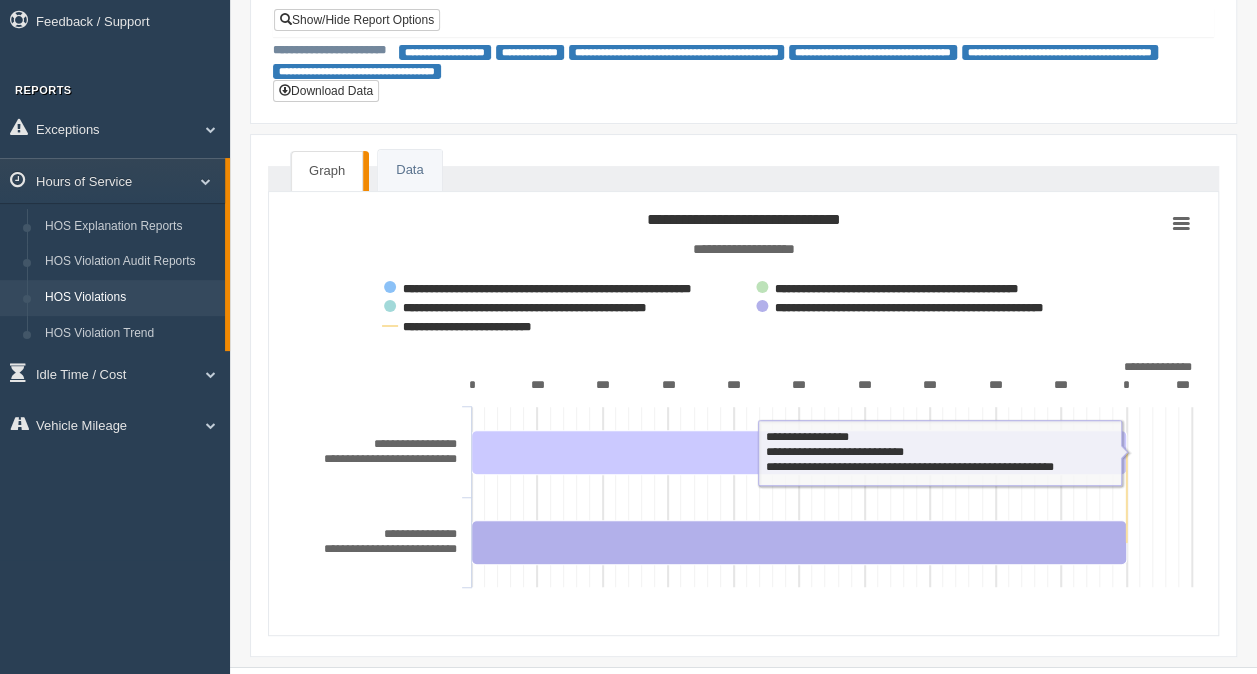 scroll, scrollTop: 73, scrollLeft: 0, axis: vertical 